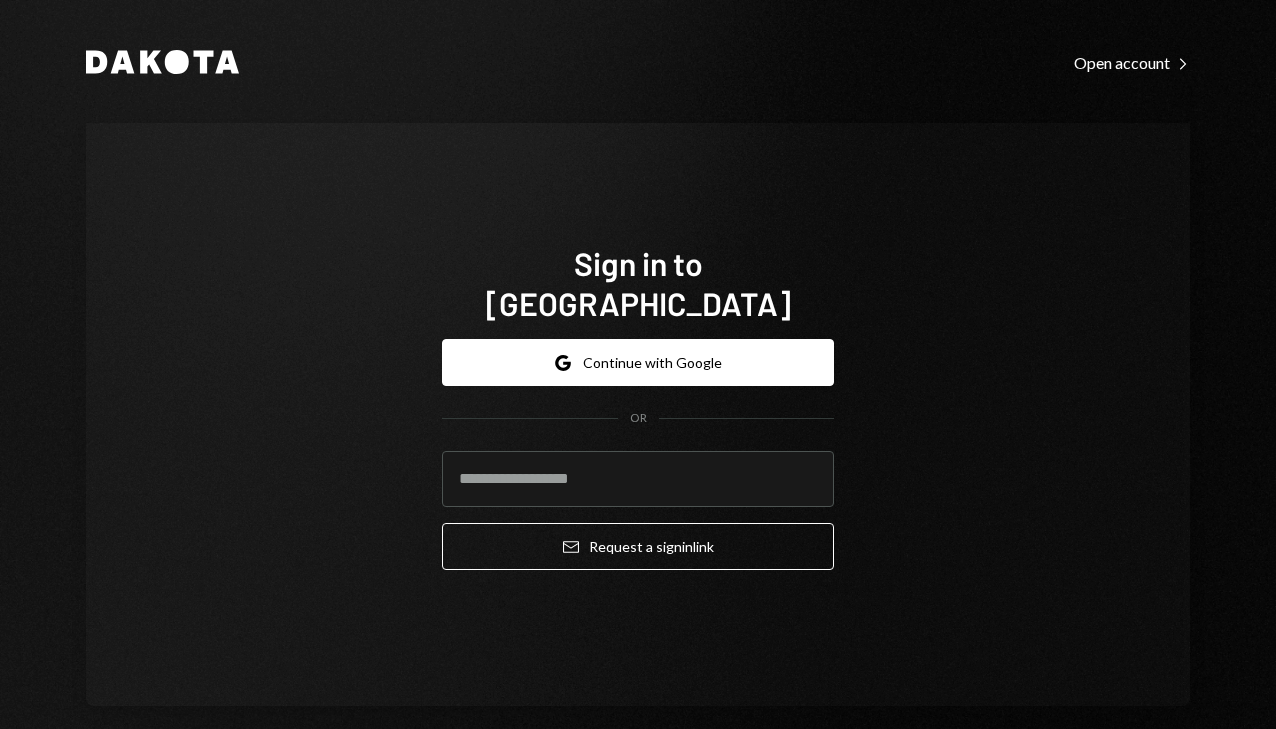 scroll, scrollTop: 0, scrollLeft: 0, axis: both 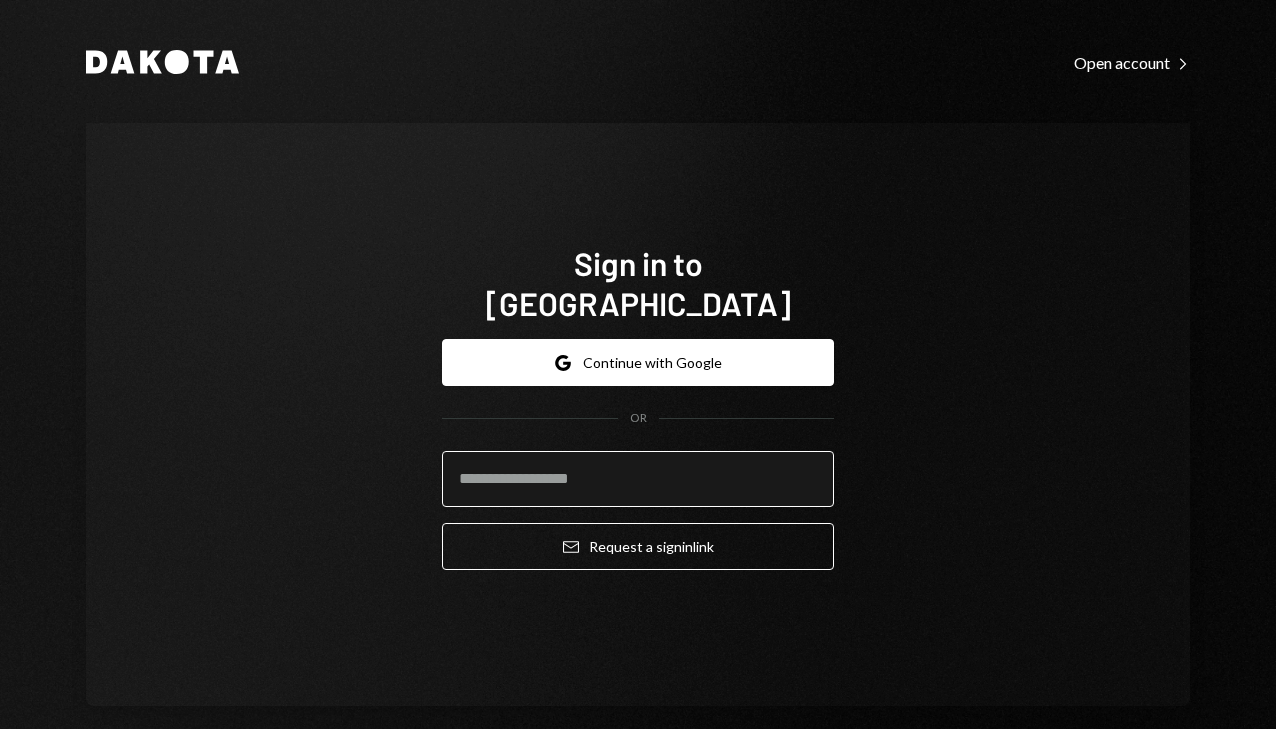 click at bounding box center [638, 479] 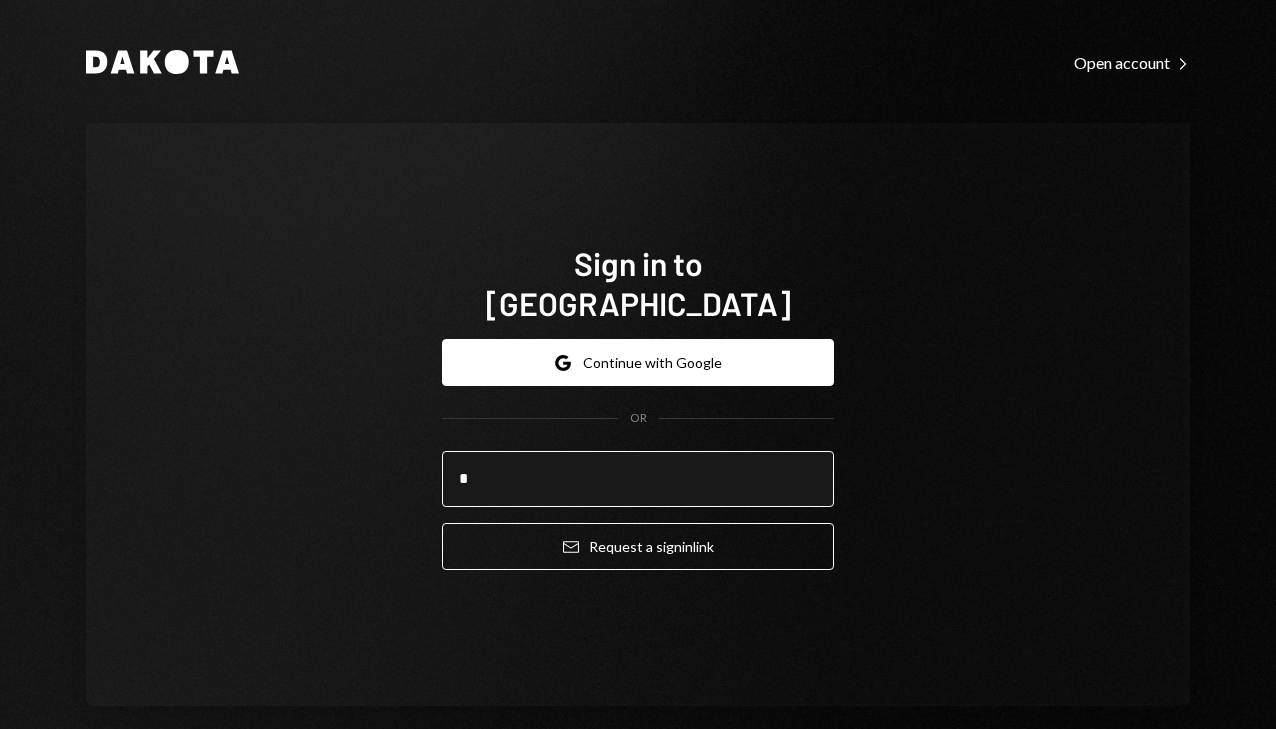 type on "**********" 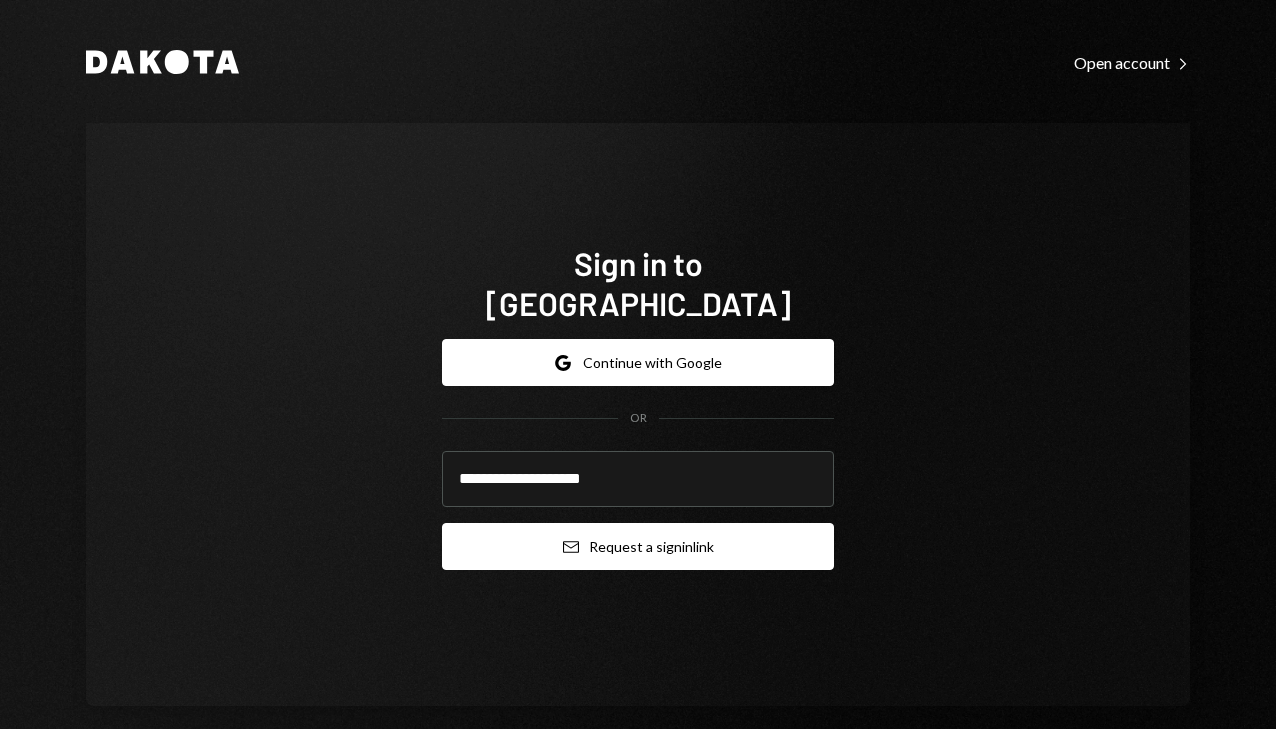 click on "Email Request a sign  in  link" at bounding box center (638, 546) 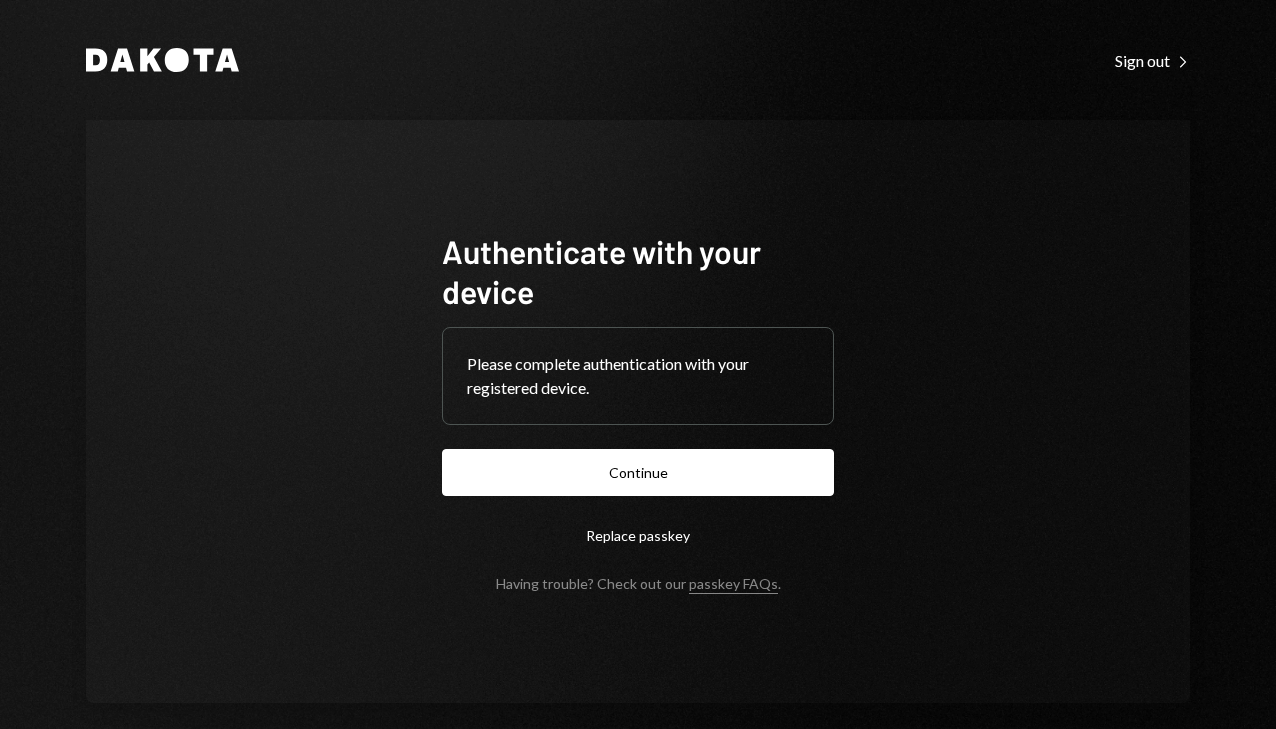 scroll, scrollTop: 0, scrollLeft: 0, axis: both 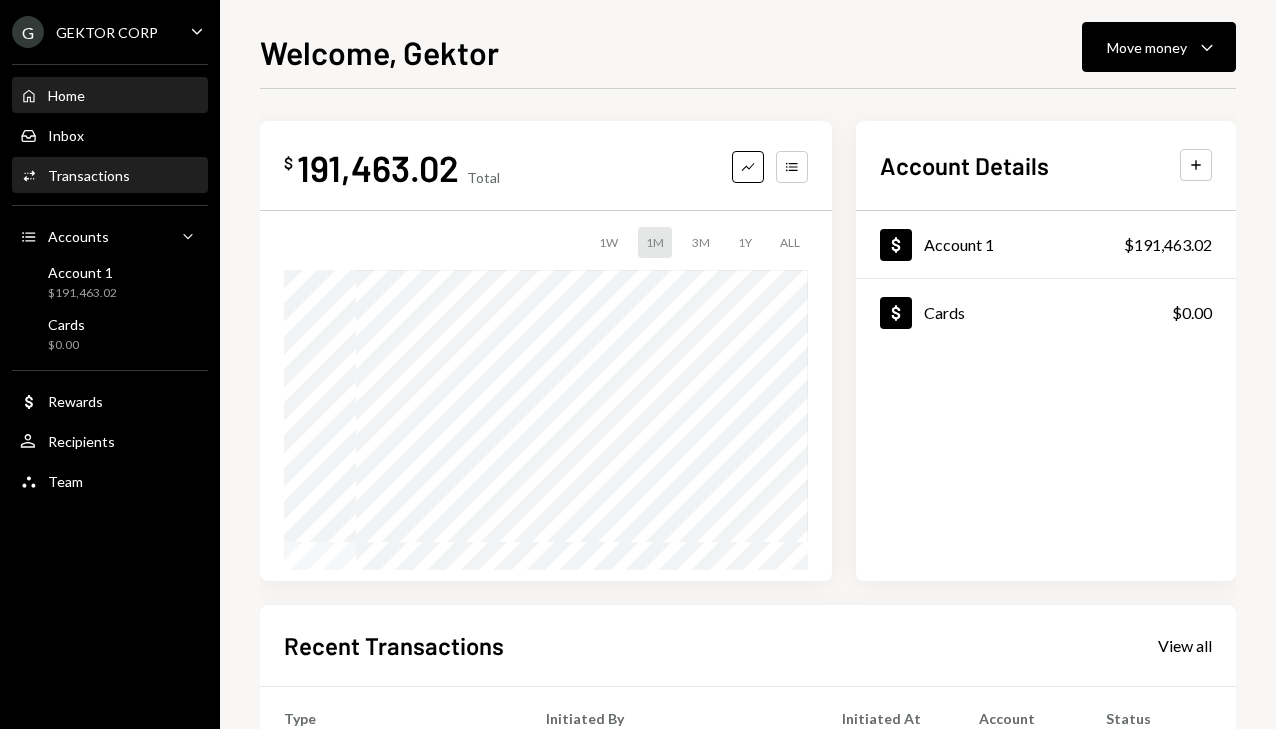 click on "Activities Transactions" at bounding box center (110, 176) 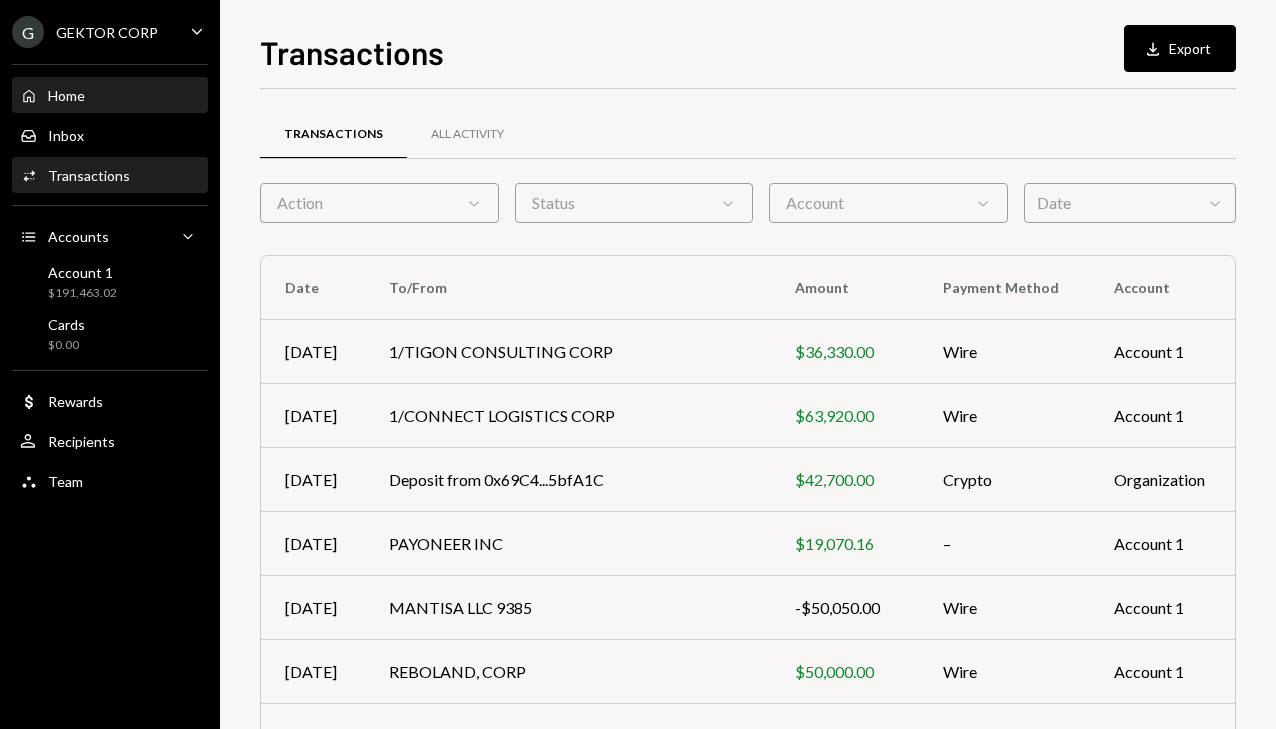click on "Home Home" at bounding box center (110, 96) 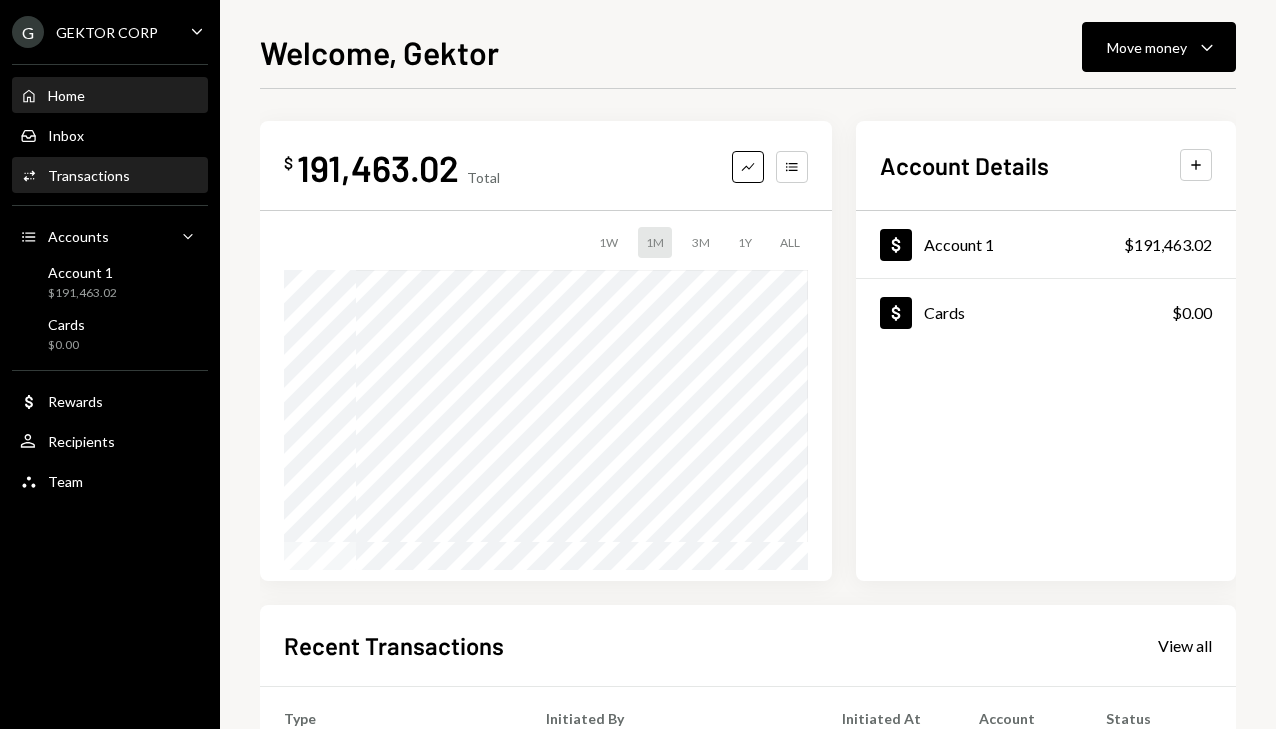click on "Activities Transactions" at bounding box center (110, 176) 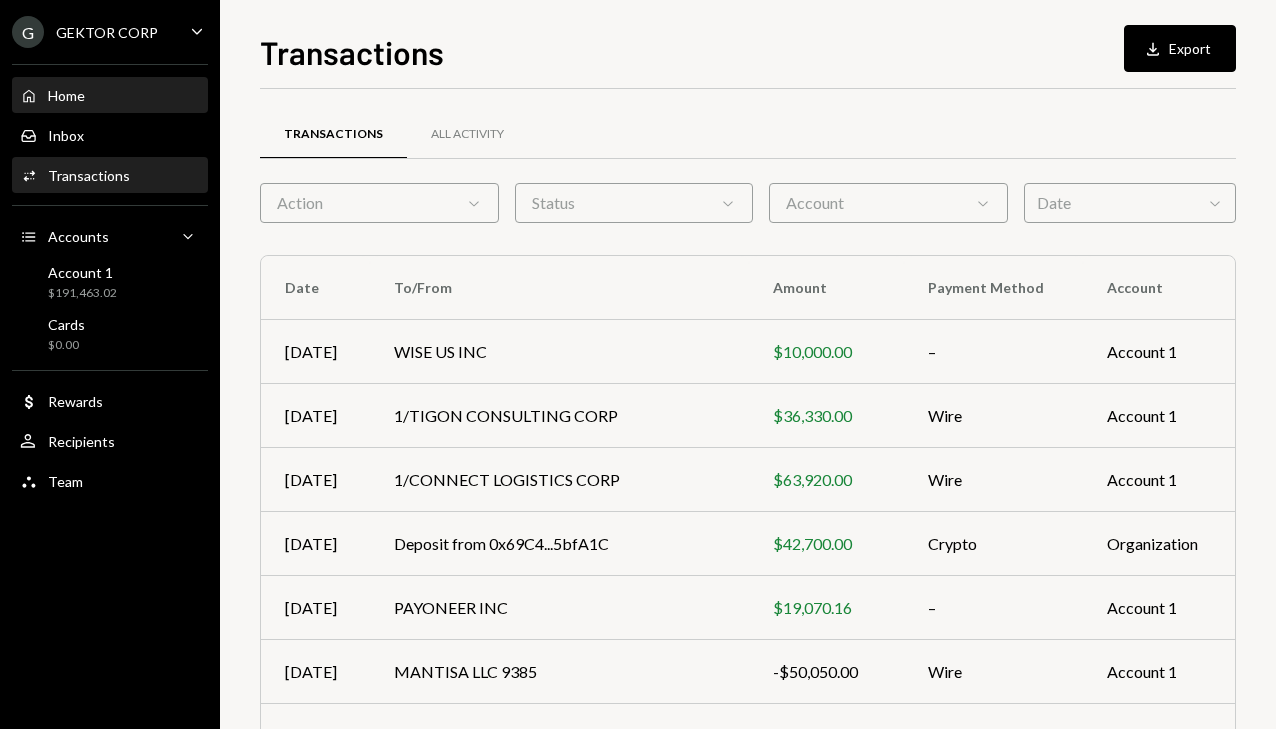 click on "Home Home" at bounding box center (110, 96) 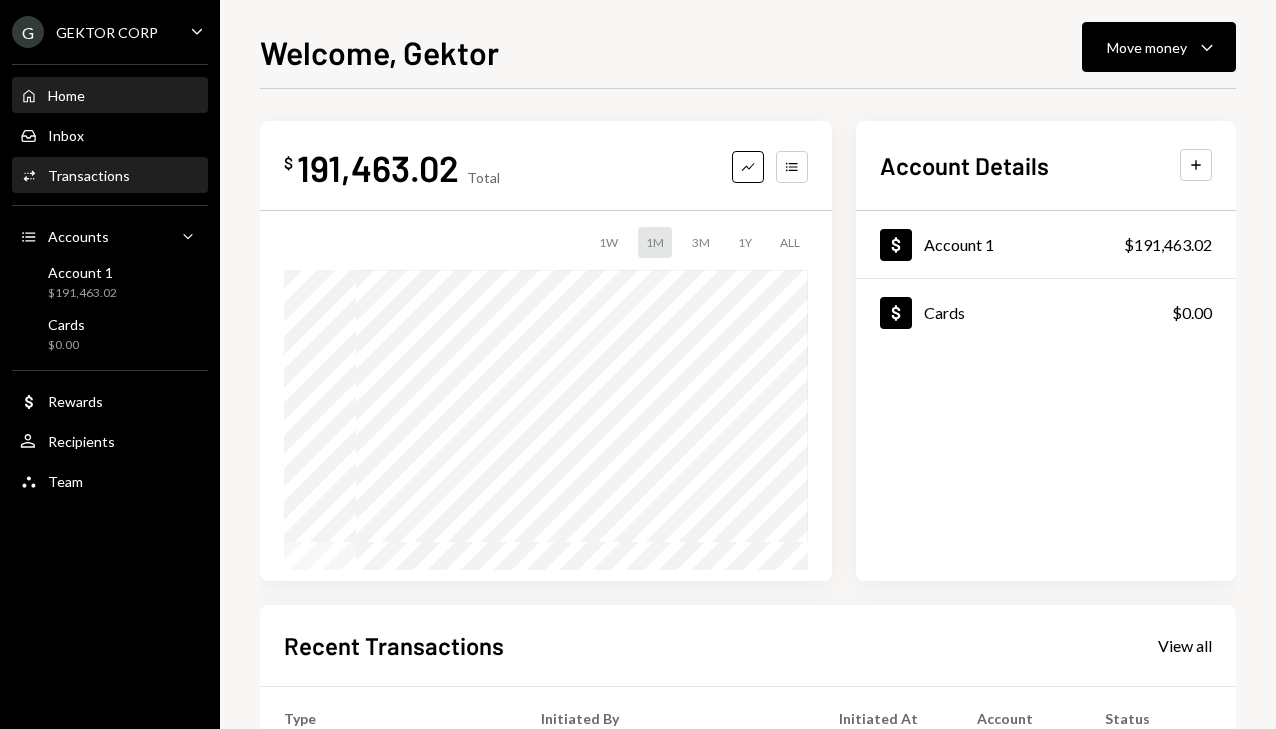 click on "Transactions" at bounding box center [89, 175] 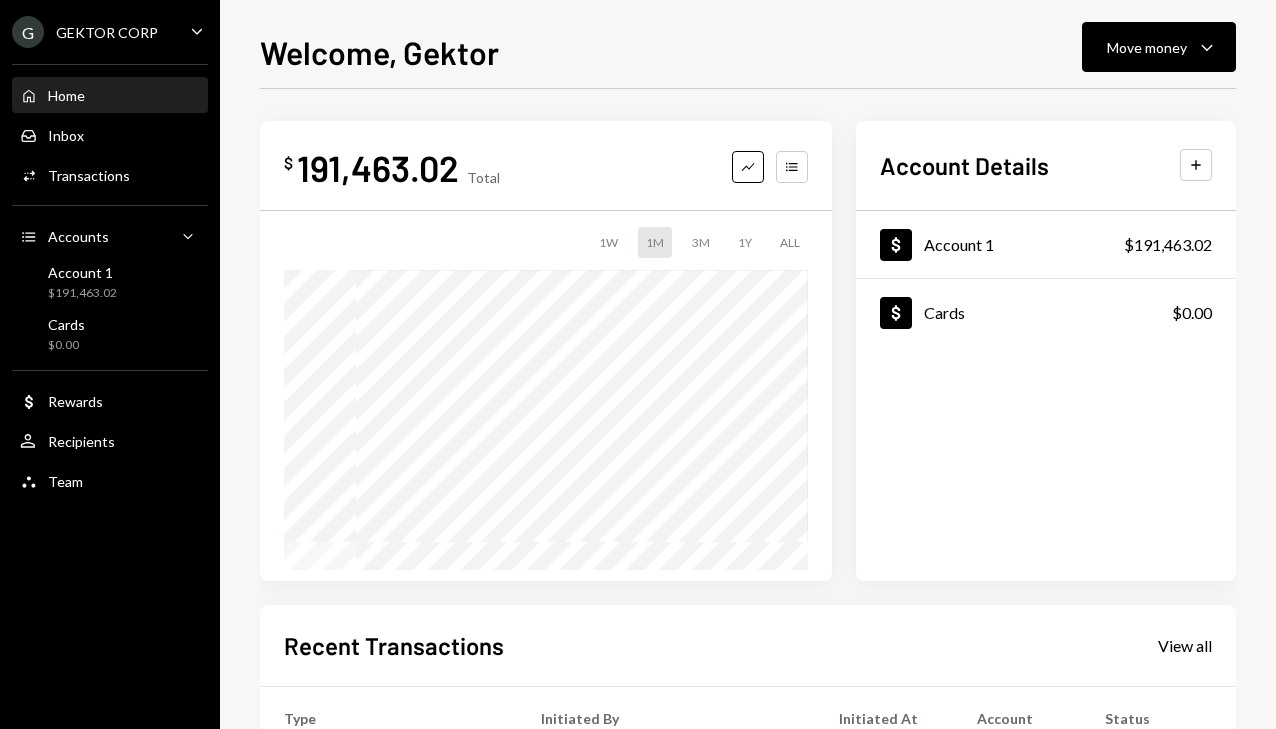 scroll, scrollTop: 0, scrollLeft: 0, axis: both 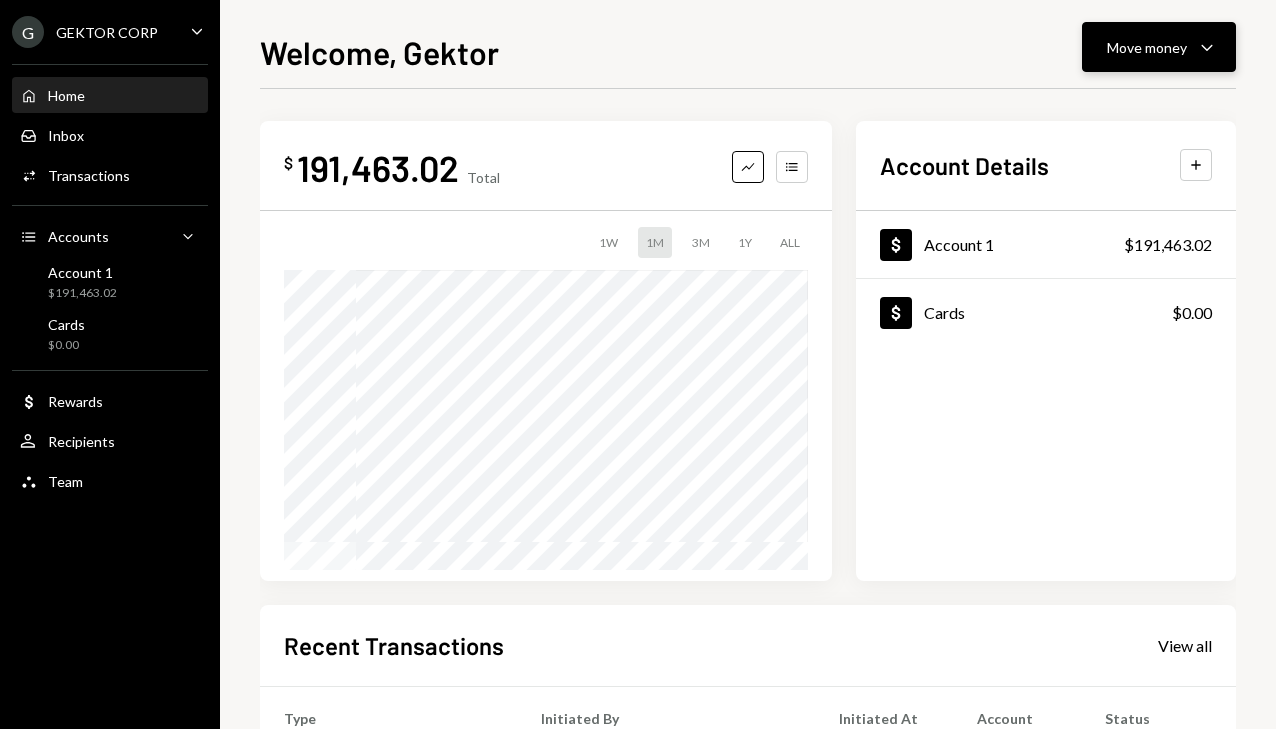 click on "Move money Caret Down" at bounding box center (1159, 47) 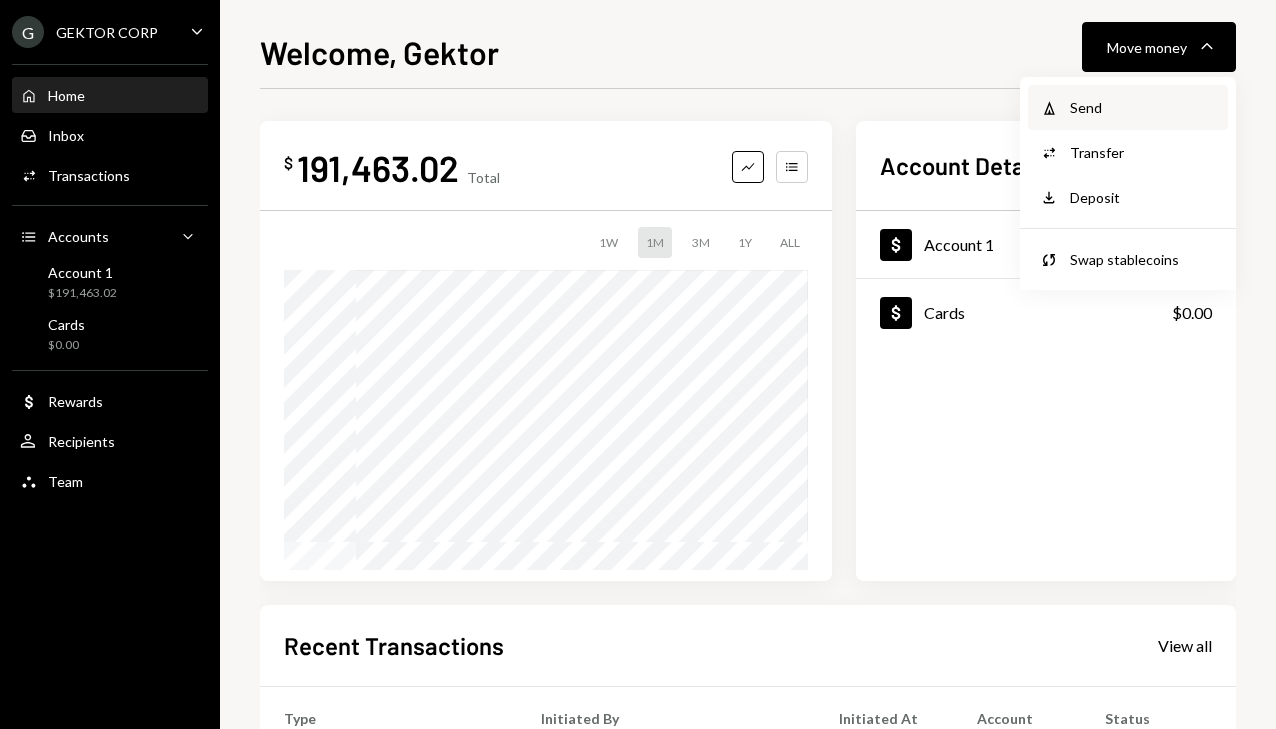 click on "Send" at bounding box center (1143, 107) 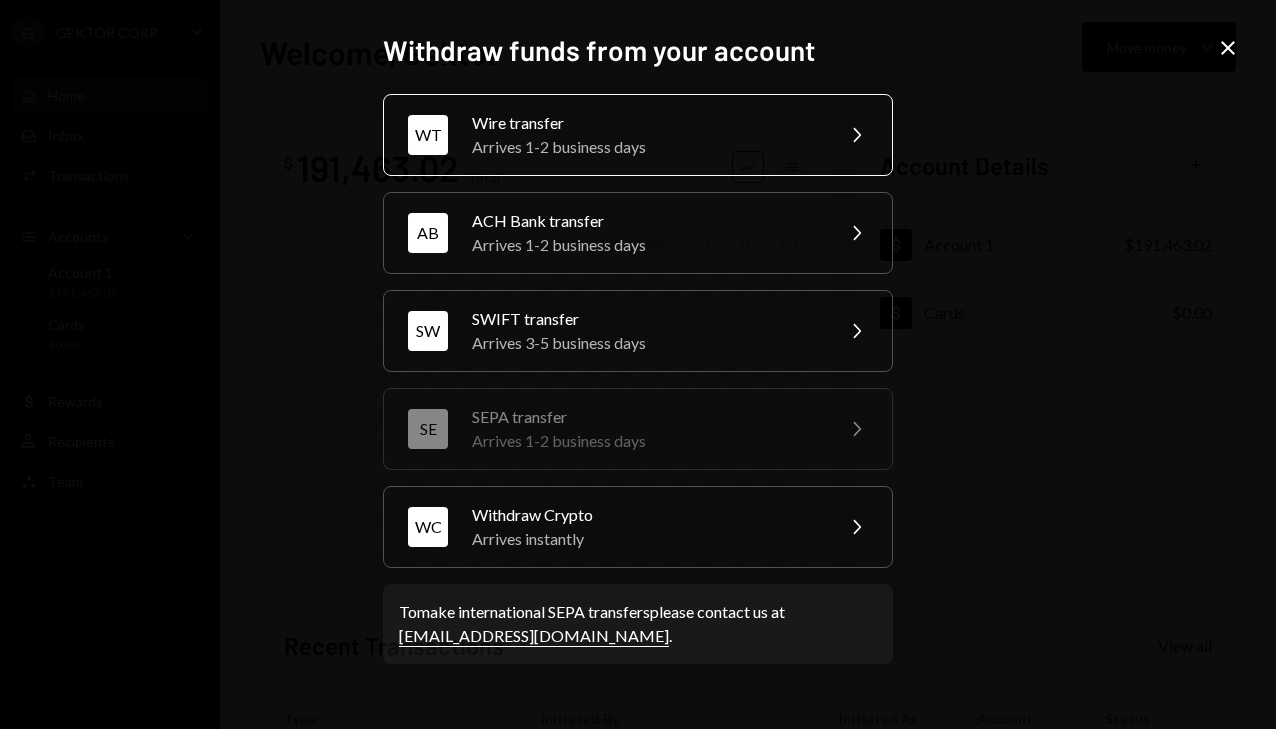 click on "WT Wire transfer Arrives 1-2 business days Chevron Right" at bounding box center (638, 135) 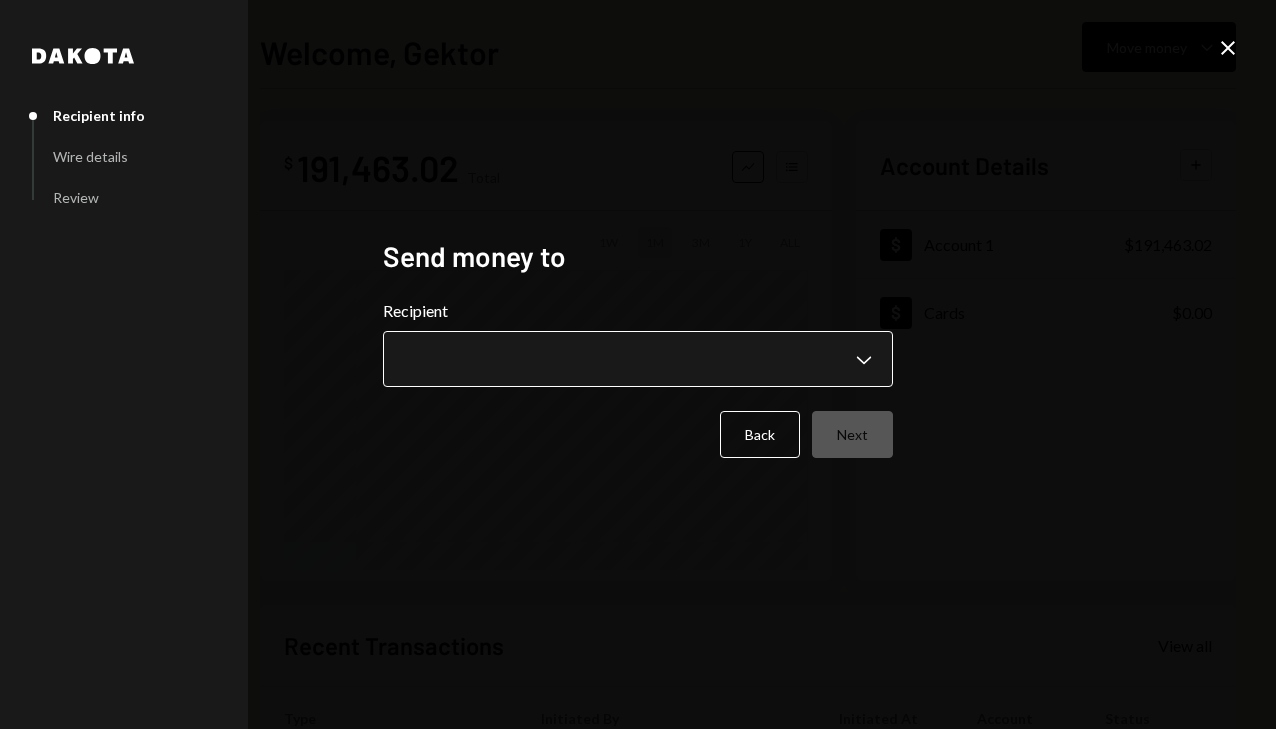 click on "**********" at bounding box center [638, 364] 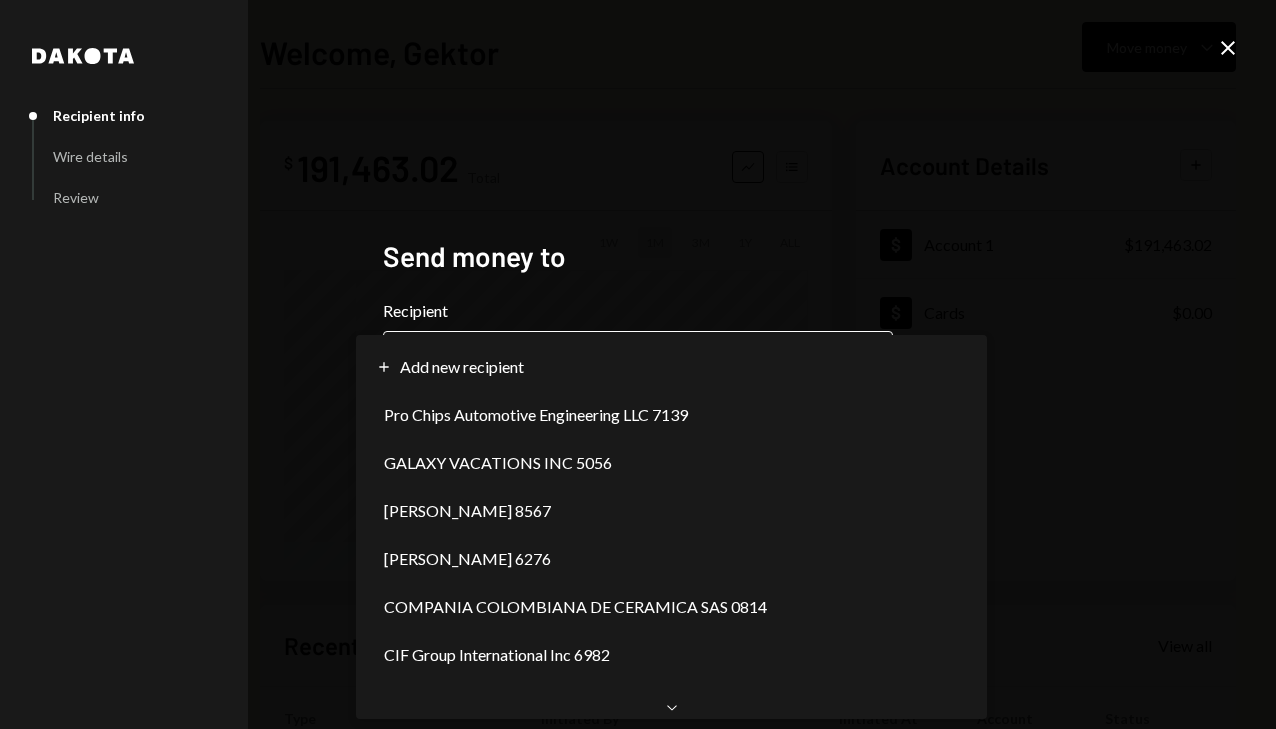 select on "**********" 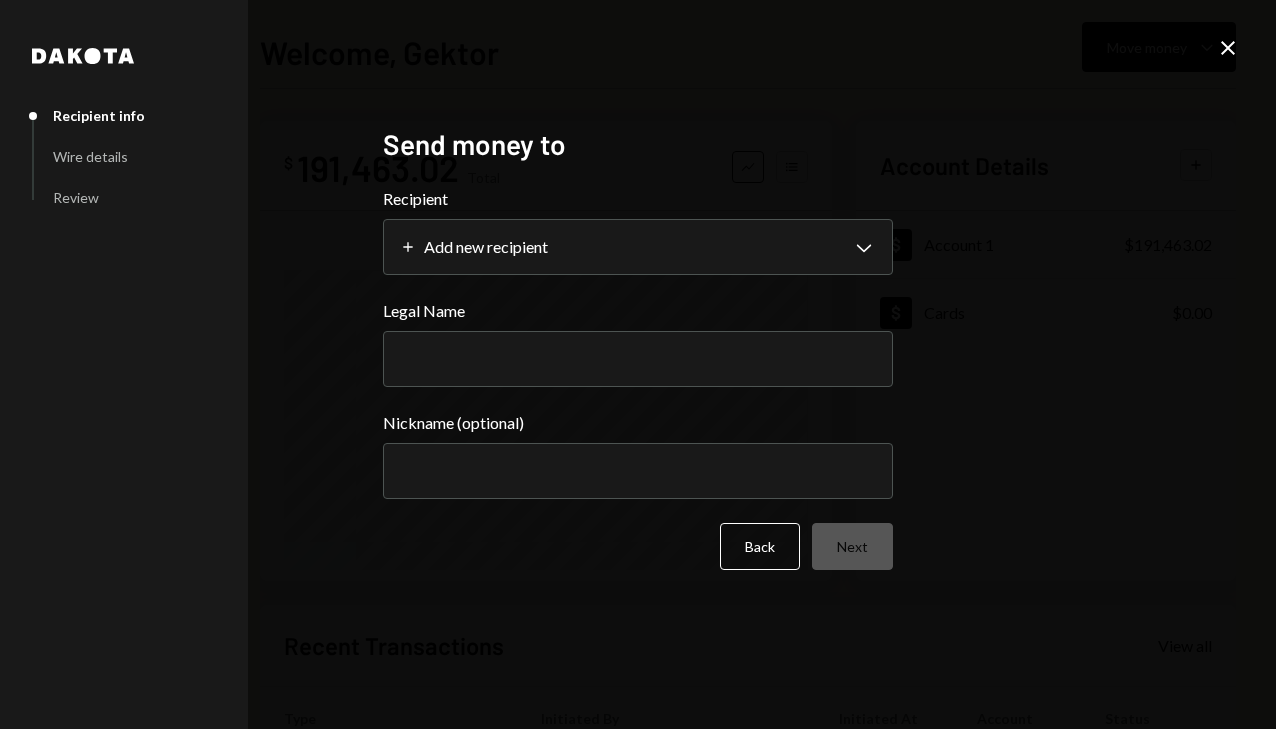 click on "**********" at bounding box center [638, 365] 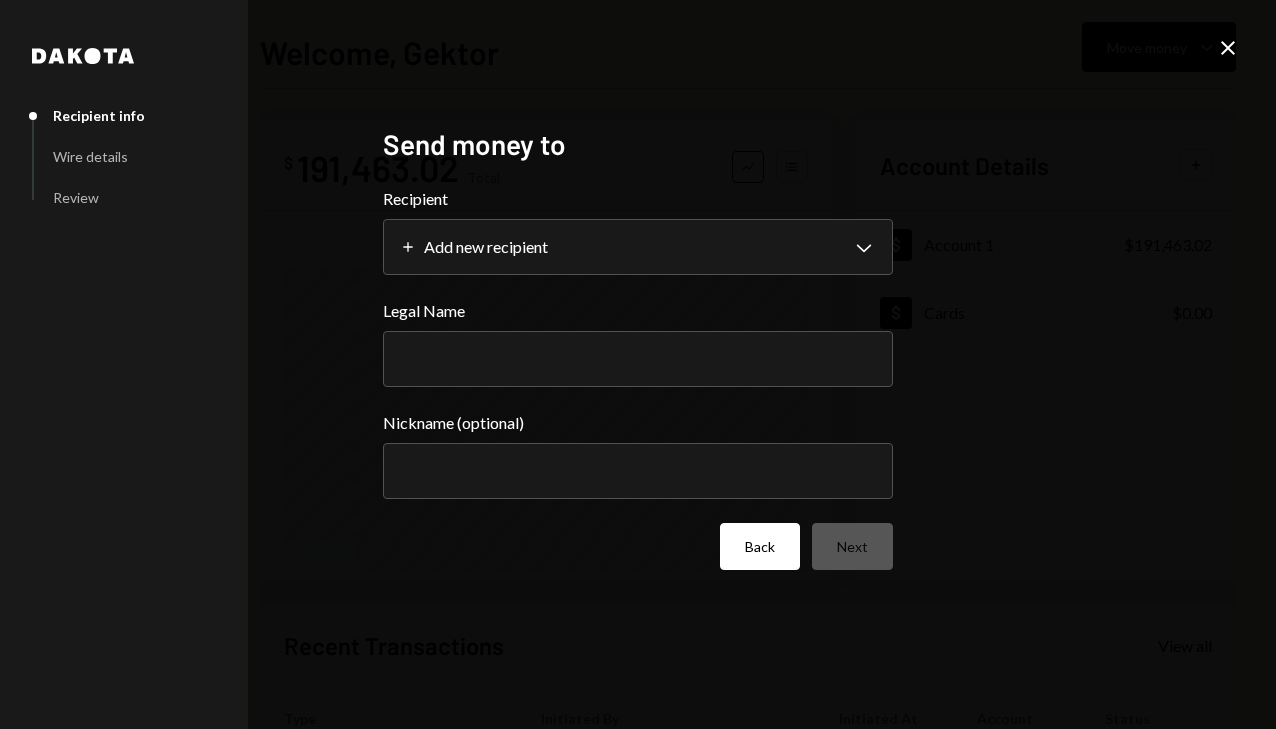 click on "Back" at bounding box center [760, 546] 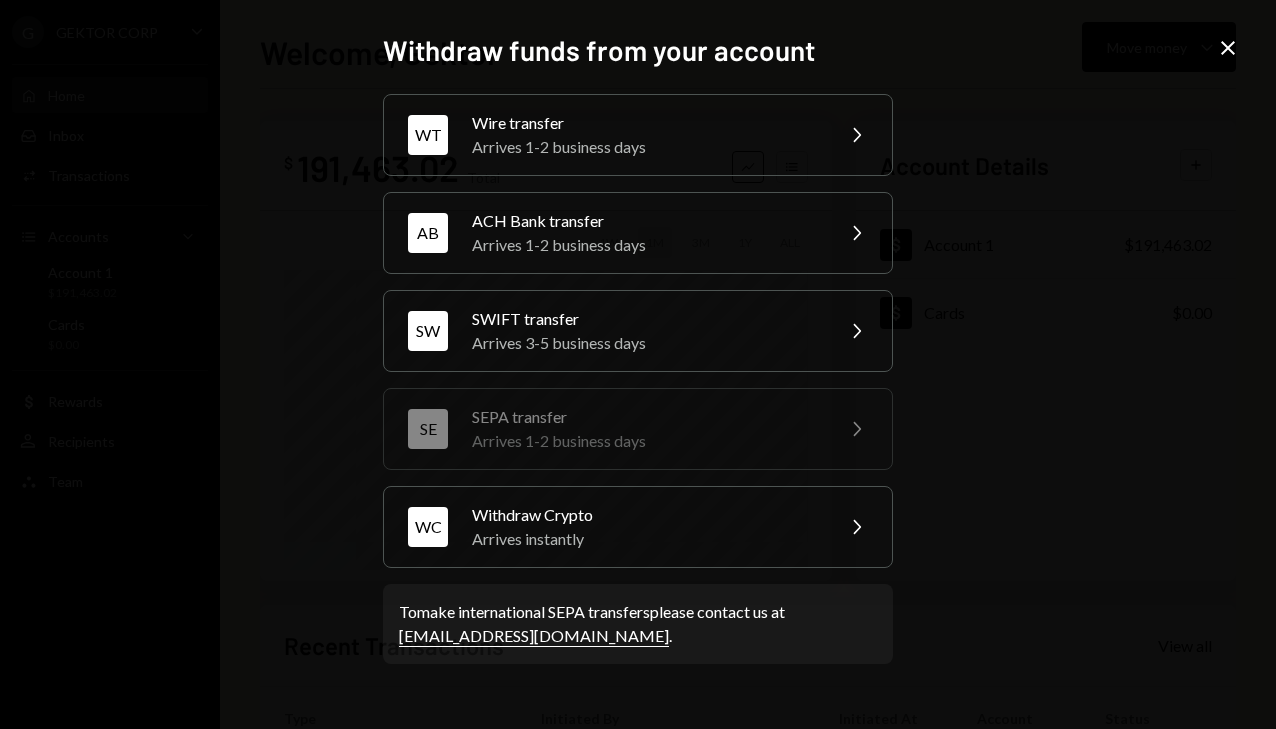click on "WT Wire transfer Arrives 1-2 business days Chevron Right AB ACH Bank transfer Arrives 1-2 business days Chevron Right SW SWIFT transfer Arrives 3-5 business days Chevron Right SE SEPA transfer Arrives 1-2 business days Chevron Right WC Withdraw Crypto Arrives instantly Chevron Right" at bounding box center [638, 331] 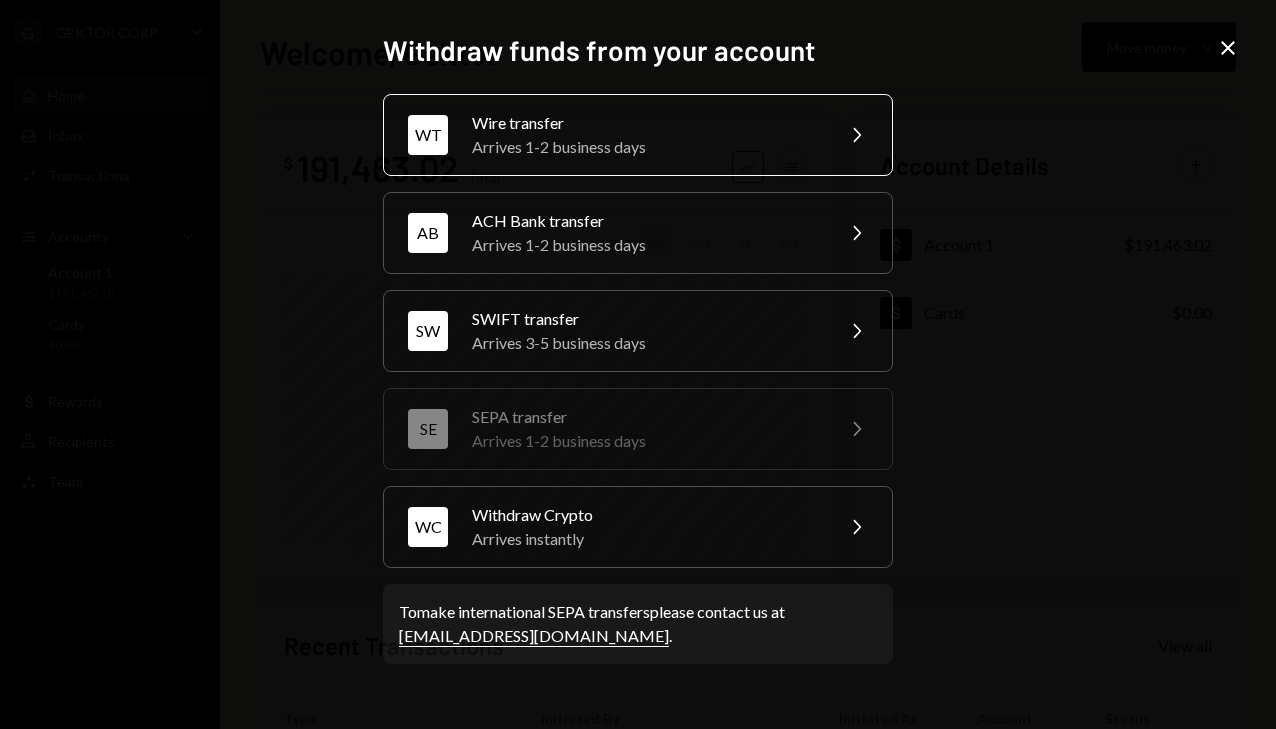 click on "Arrives 1-2 business days" at bounding box center (646, 147) 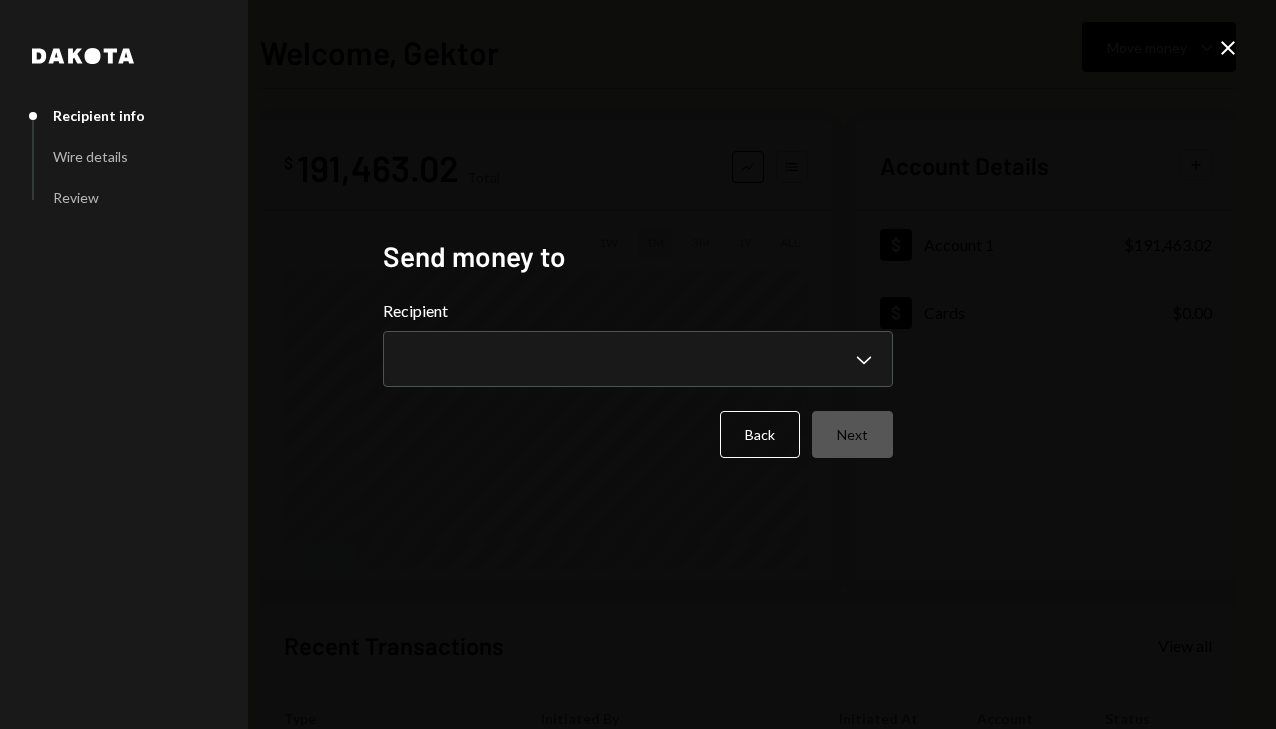 type 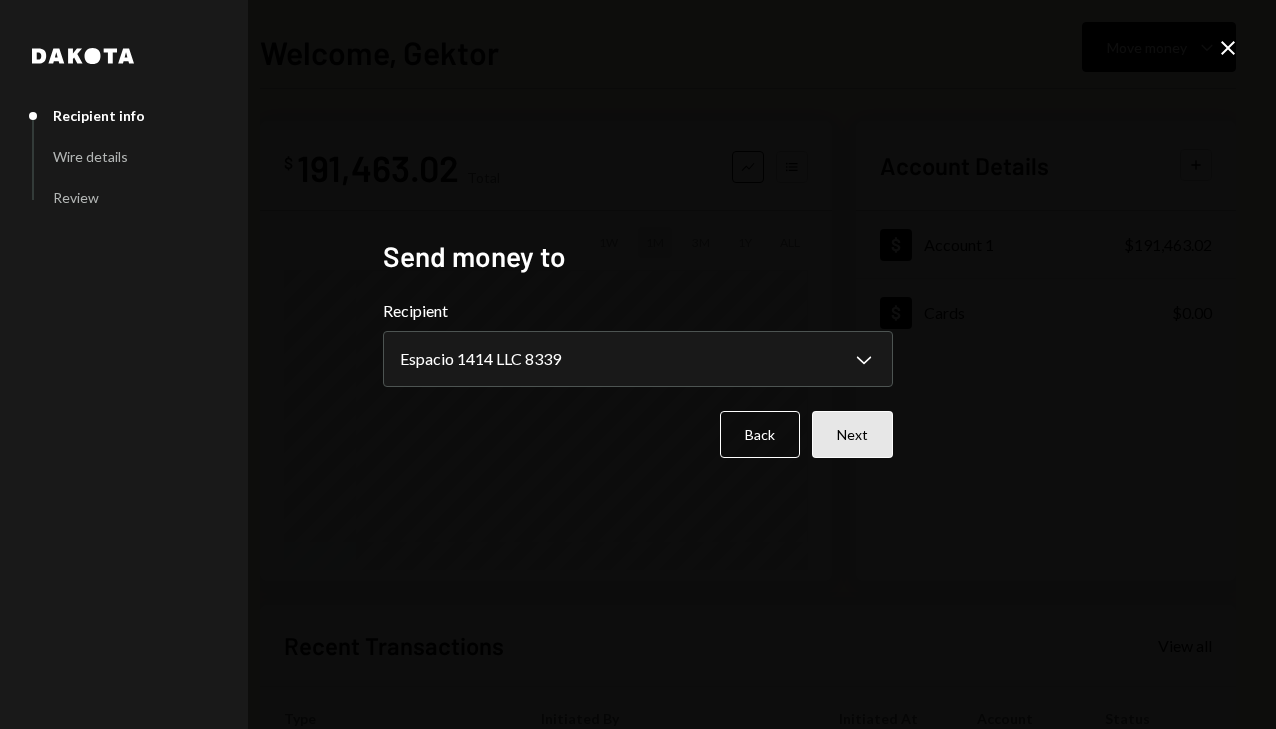 click on "Next" at bounding box center (852, 434) 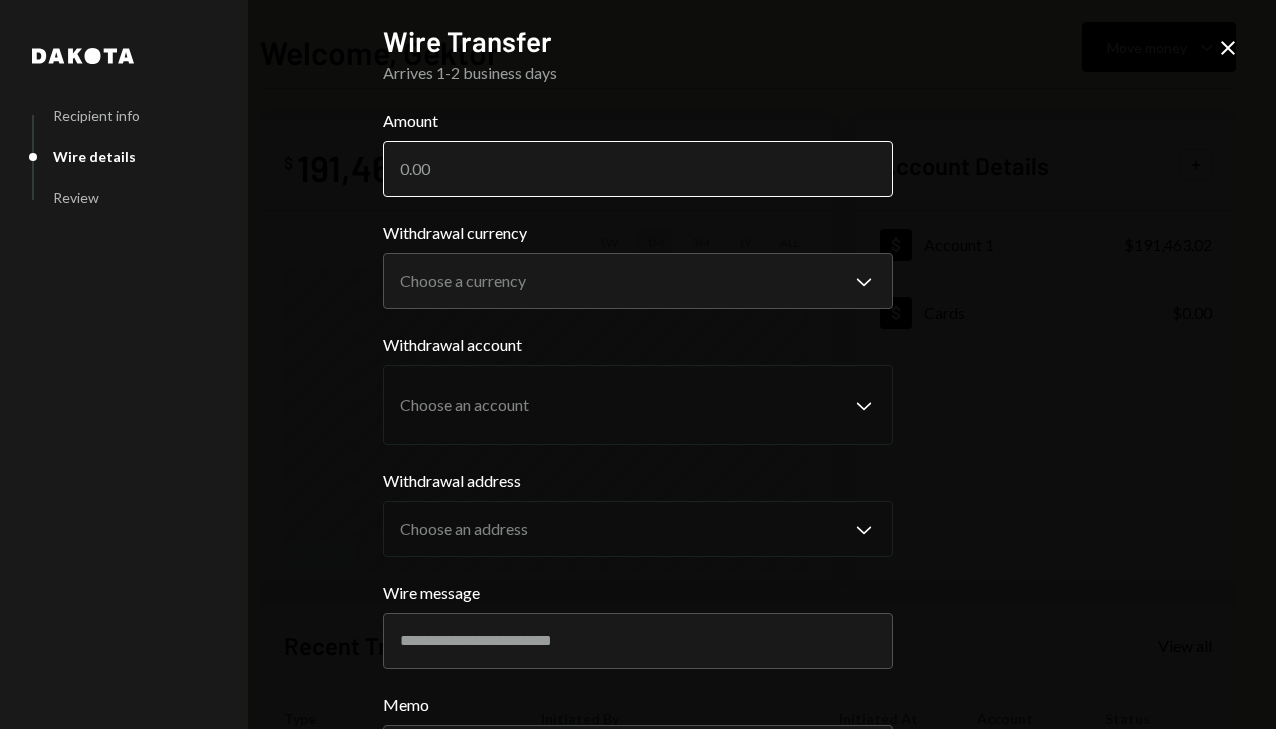 click on "Amount" at bounding box center (638, 169) 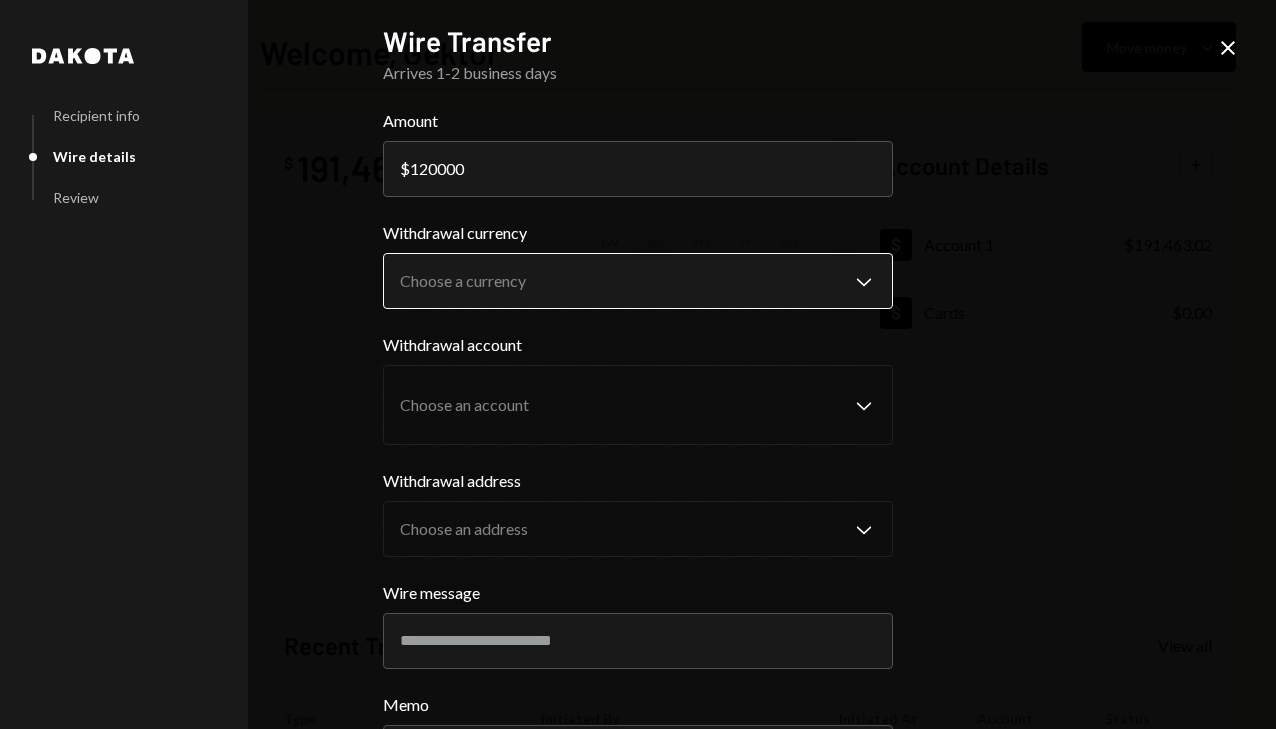 type on "120000" 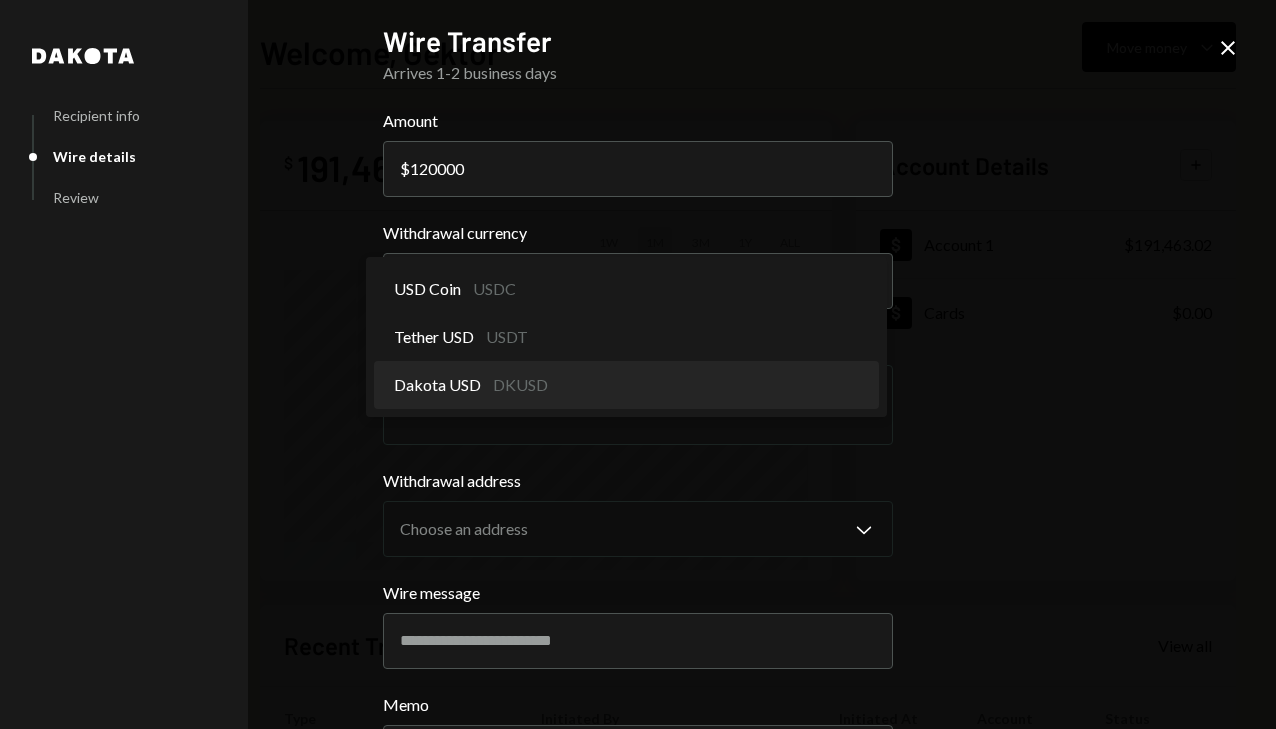 select on "*****" 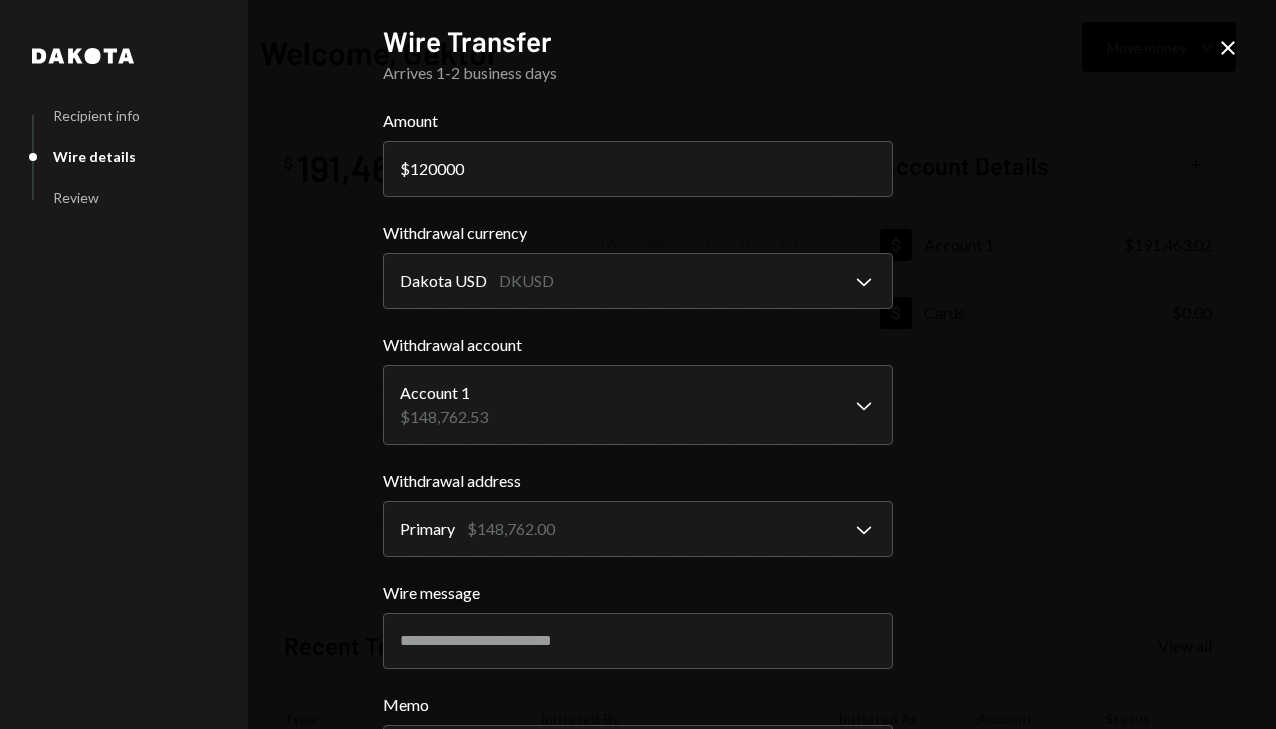 scroll, scrollTop: 178, scrollLeft: 0, axis: vertical 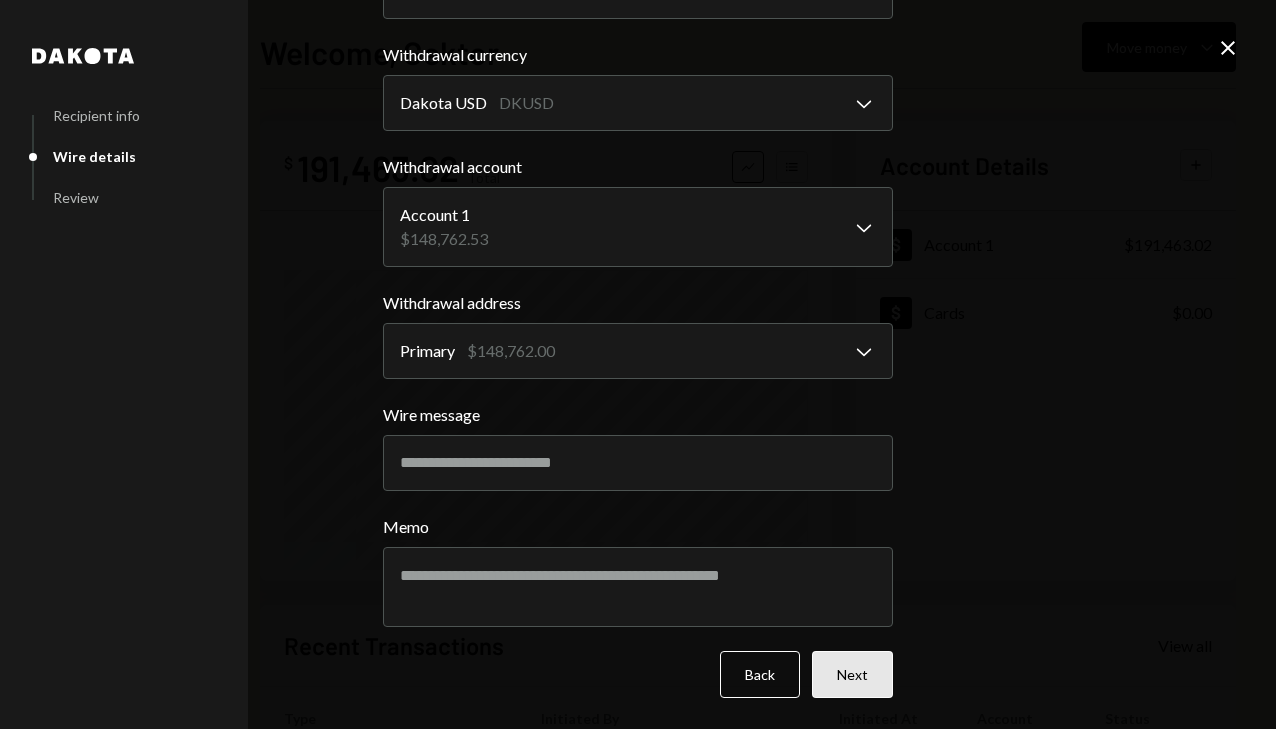 click on "Next" at bounding box center (852, 674) 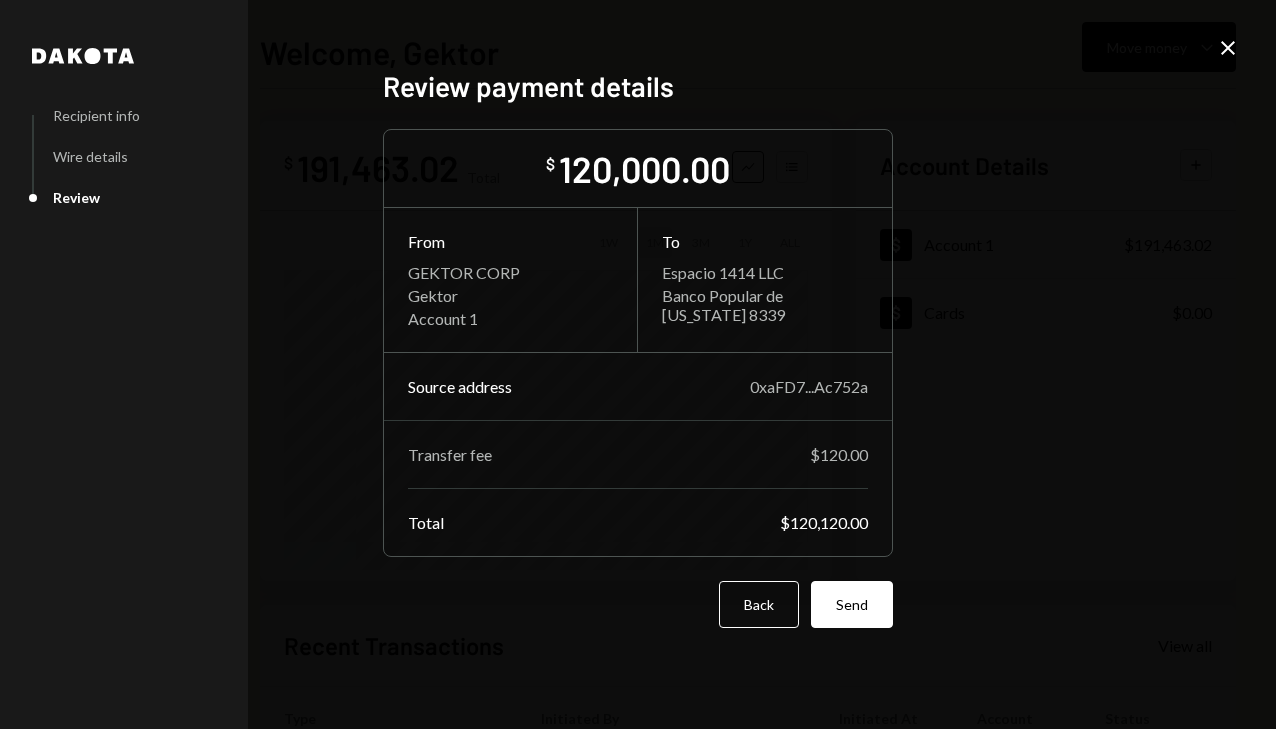 scroll, scrollTop: 0, scrollLeft: 0, axis: both 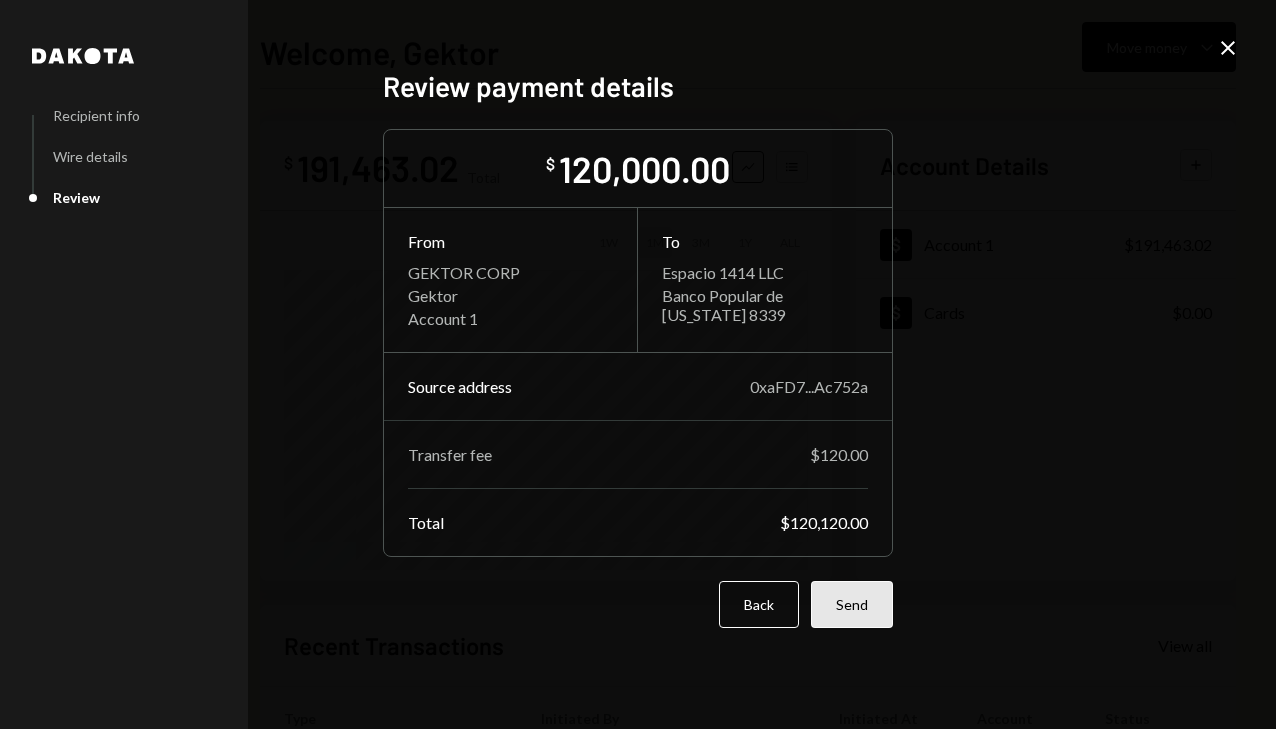 click on "Send" at bounding box center [852, 604] 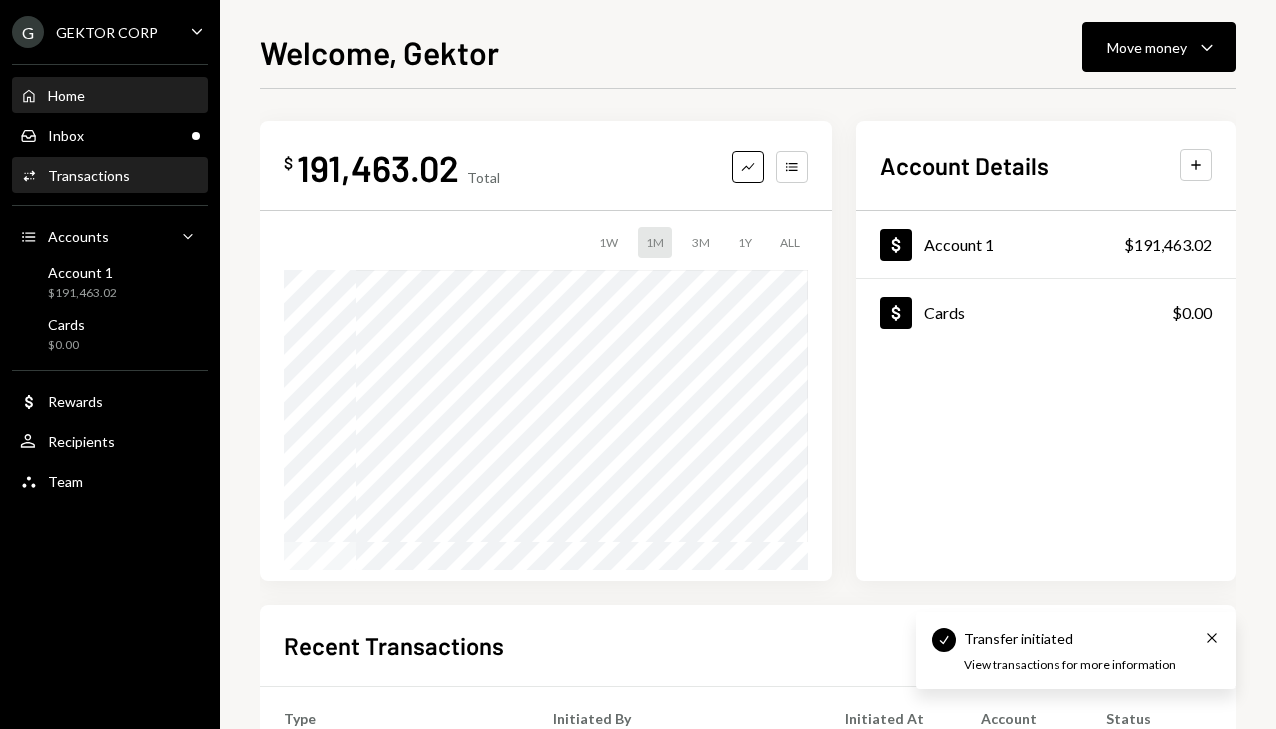 click on "Activities Transactions" at bounding box center [110, 176] 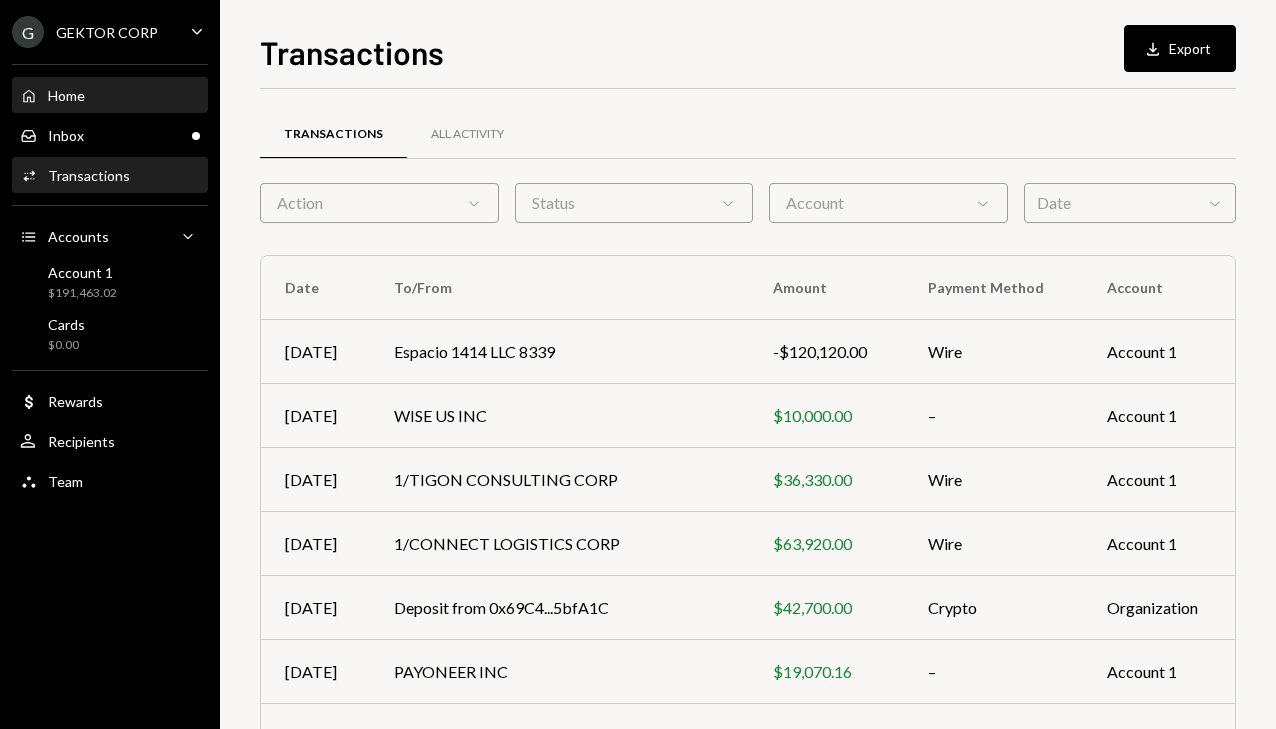 click on "Home Home" at bounding box center (110, 96) 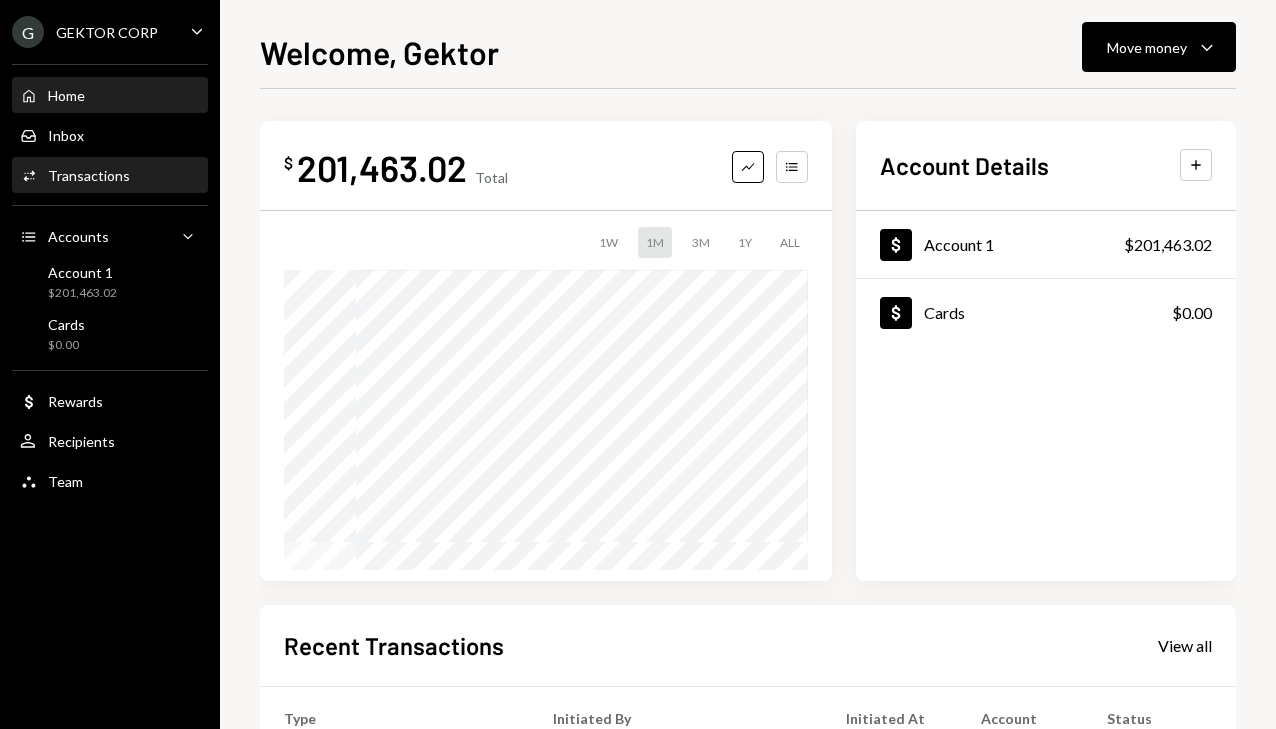 click on "Activities Transactions" at bounding box center (110, 176) 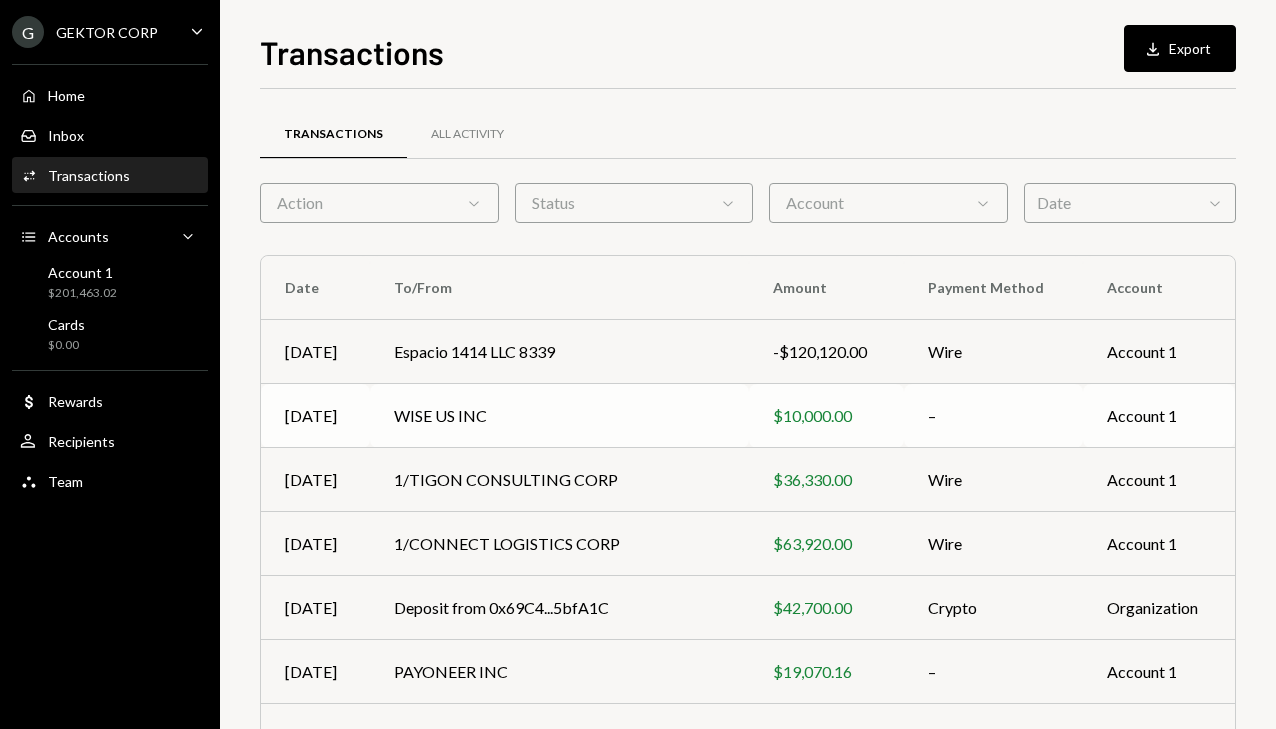 click on "WISE US INC" at bounding box center (559, 416) 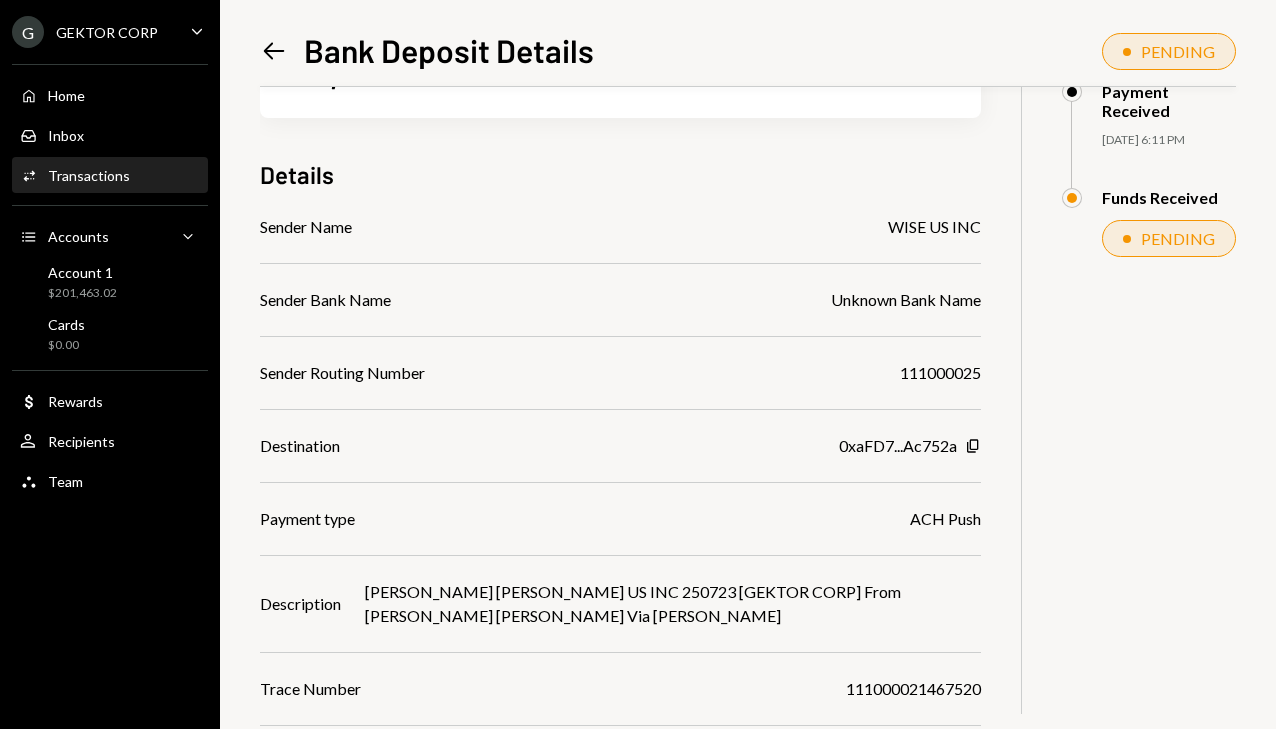 scroll, scrollTop: 146, scrollLeft: 0, axis: vertical 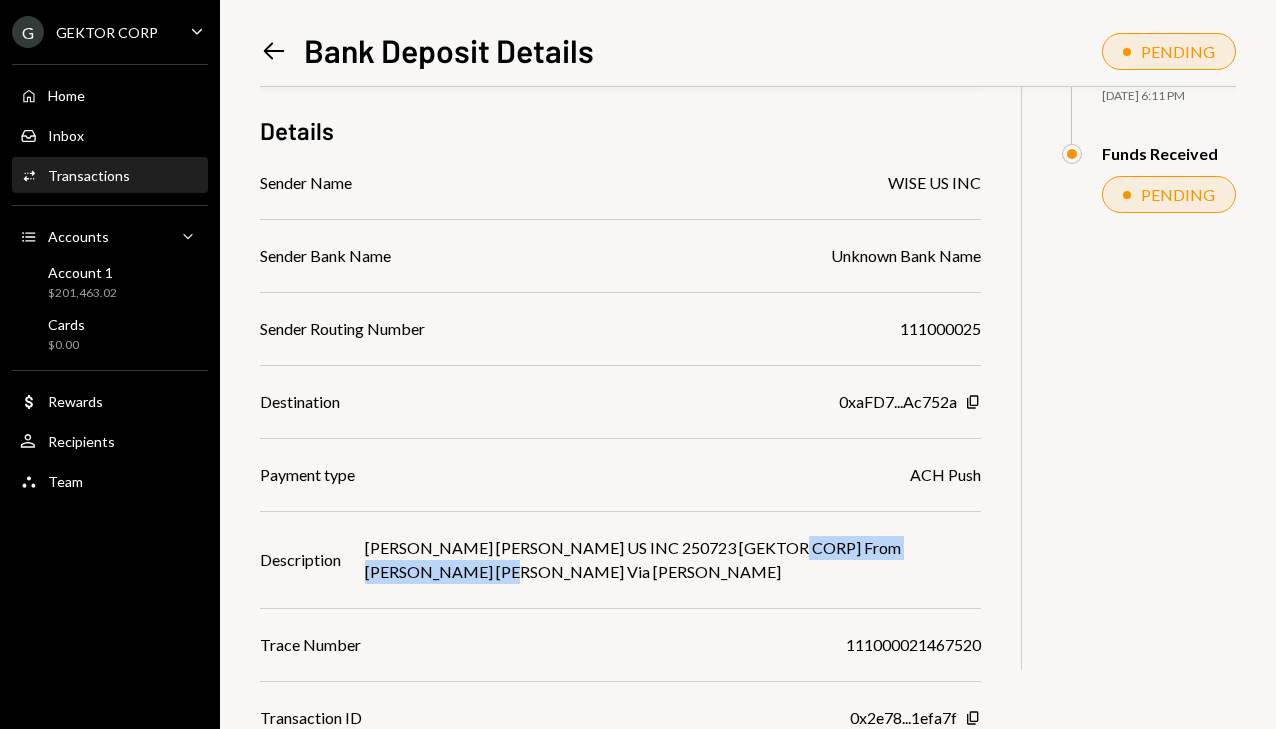 drag, startPoint x: 787, startPoint y: 551, endPoint x: 789, endPoint y: 563, distance: 12.165525 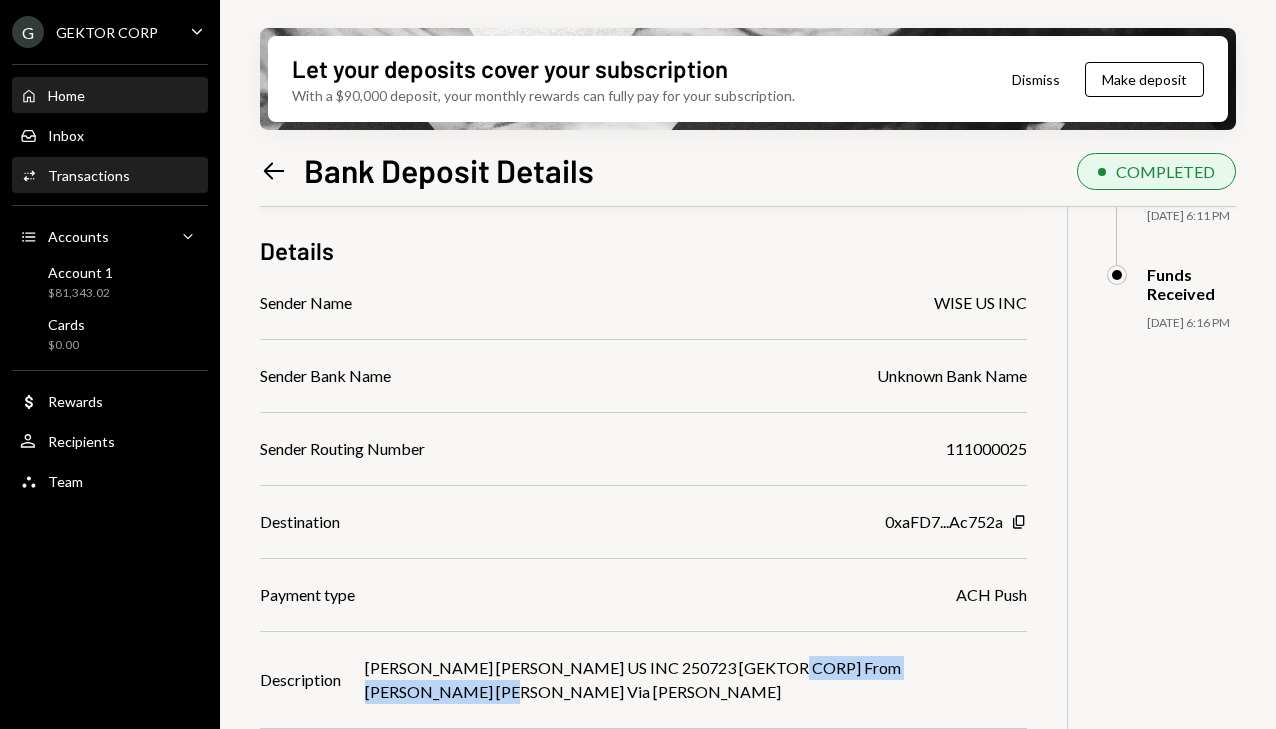 click on "Home Home" at bounding box center (110, 96) 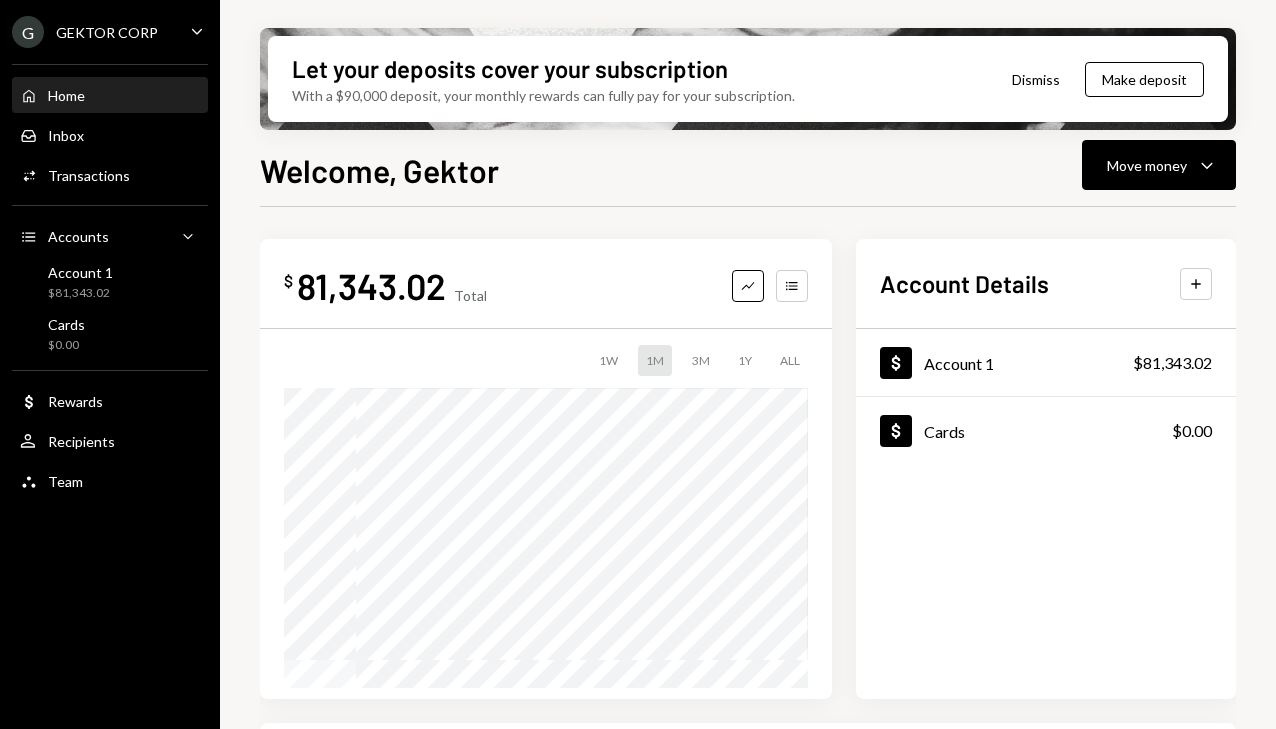 scroll, scrollTop: 0, scrollLeft: 0, axis: both 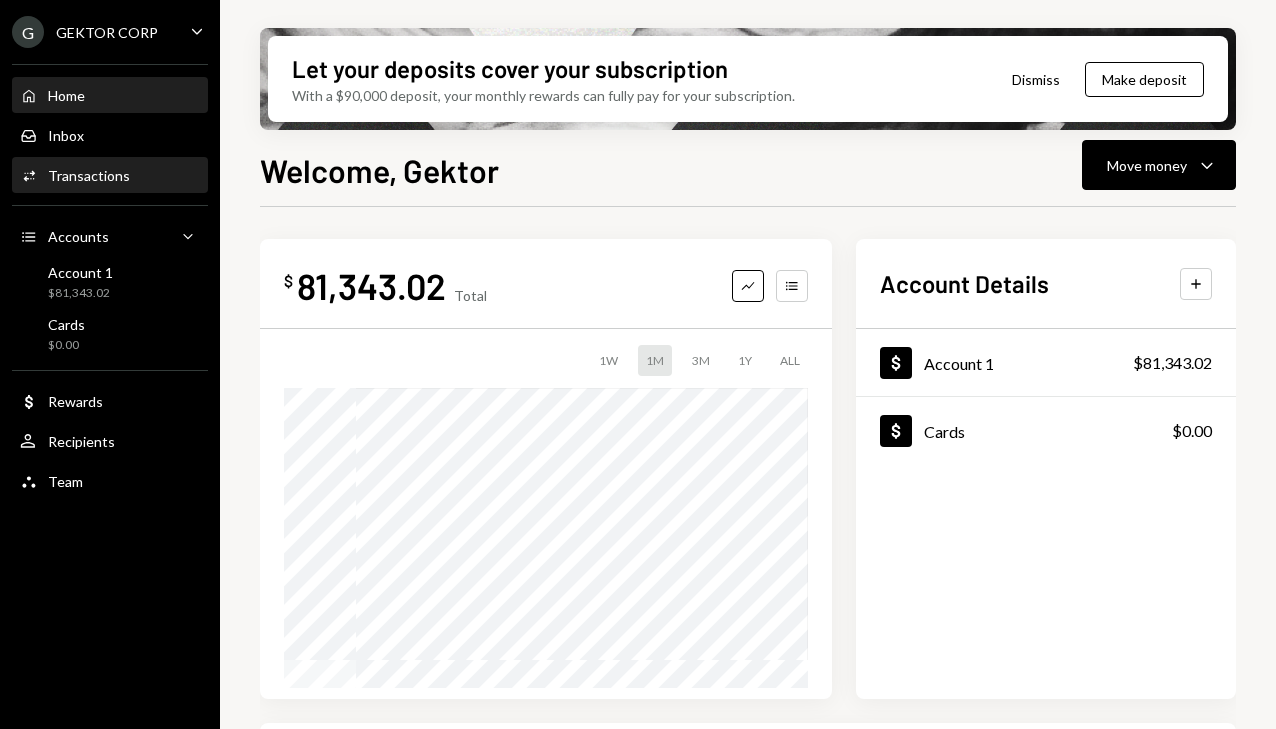 click on "Activities Transactions" at bounding box center [110, 176] 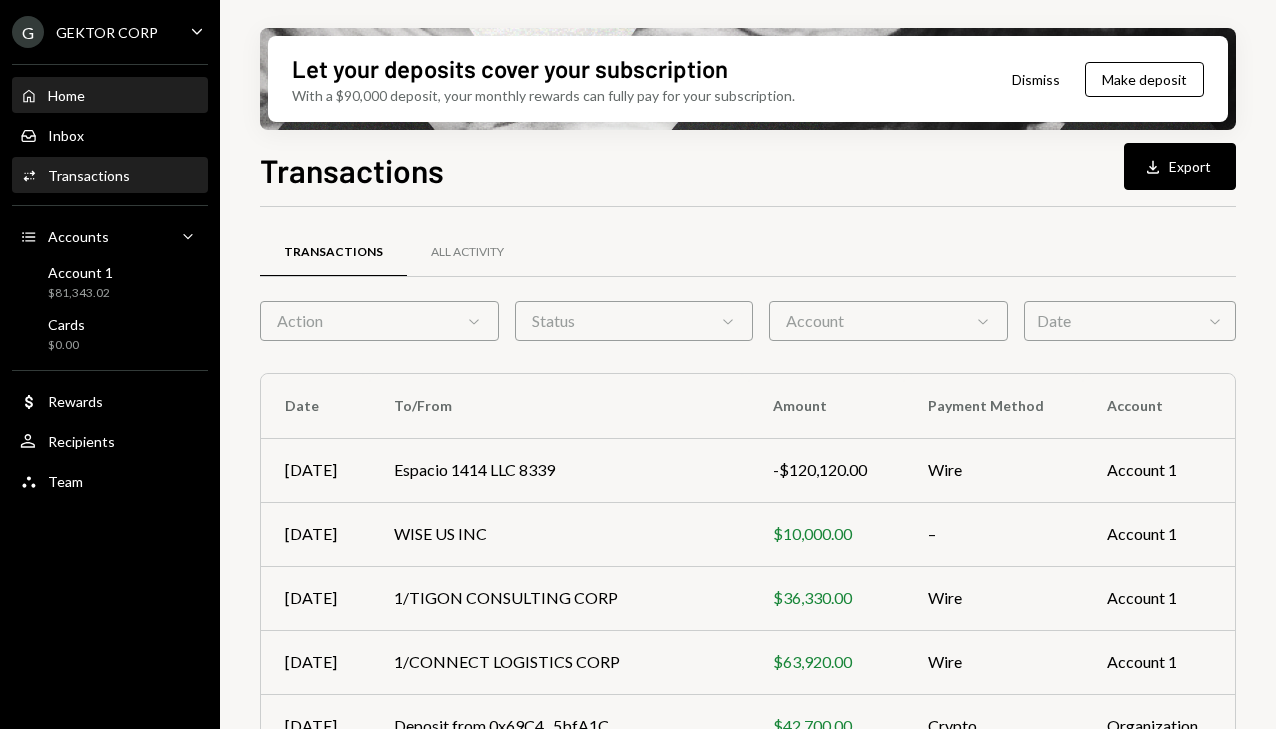 click on "Home Home" at bounding box center (110, 96) 